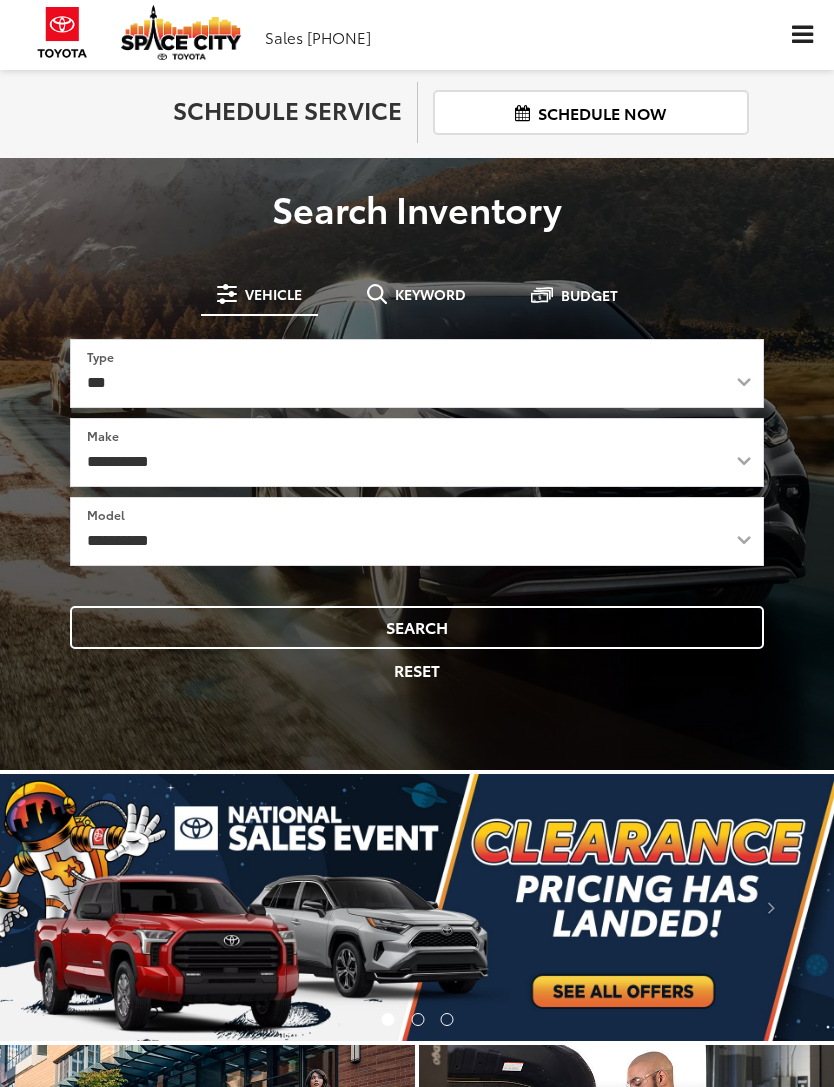 scroll, scrollTop: 0, scrollLeft: 0, axis: both 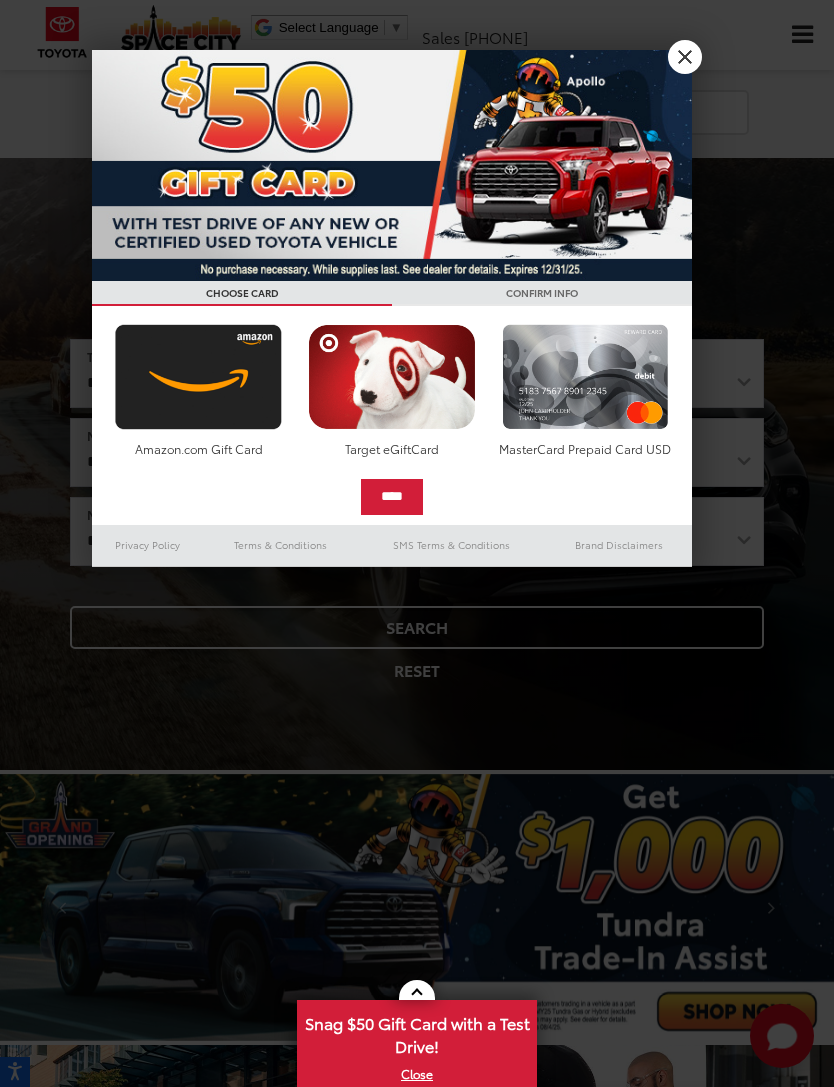 click on "X" at bounding box center (685, 57) 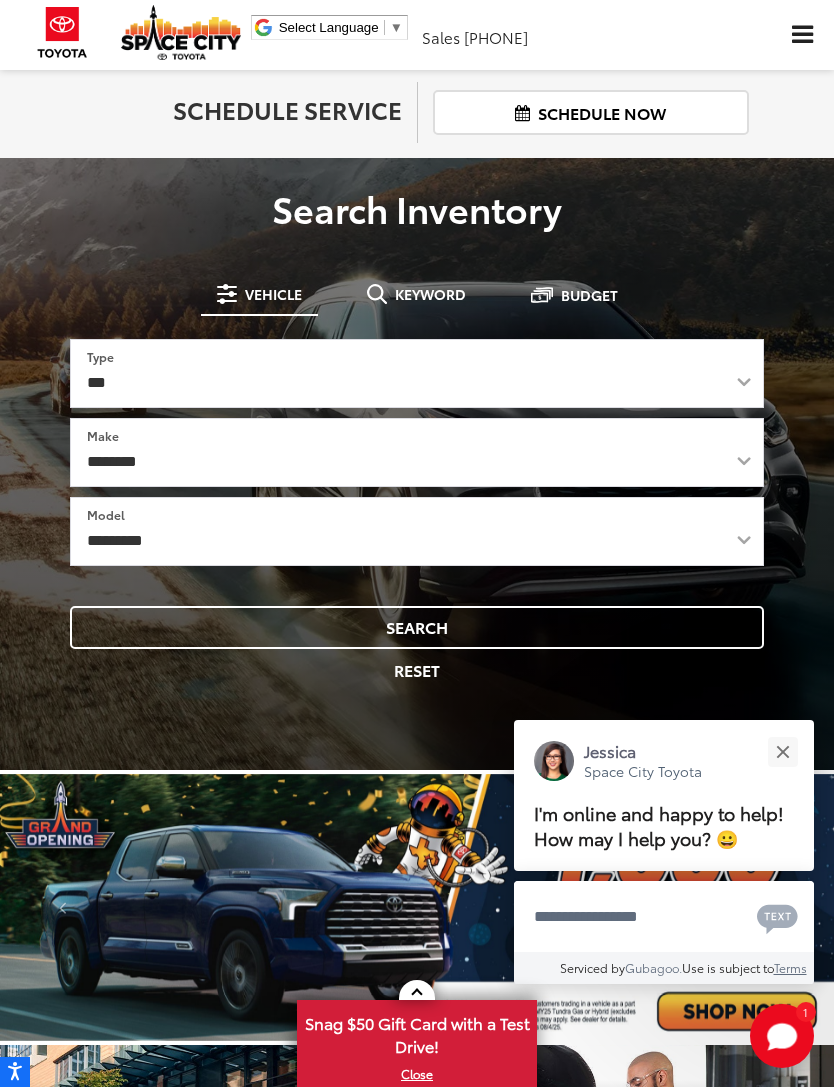 click at bounding box center (782, 751) 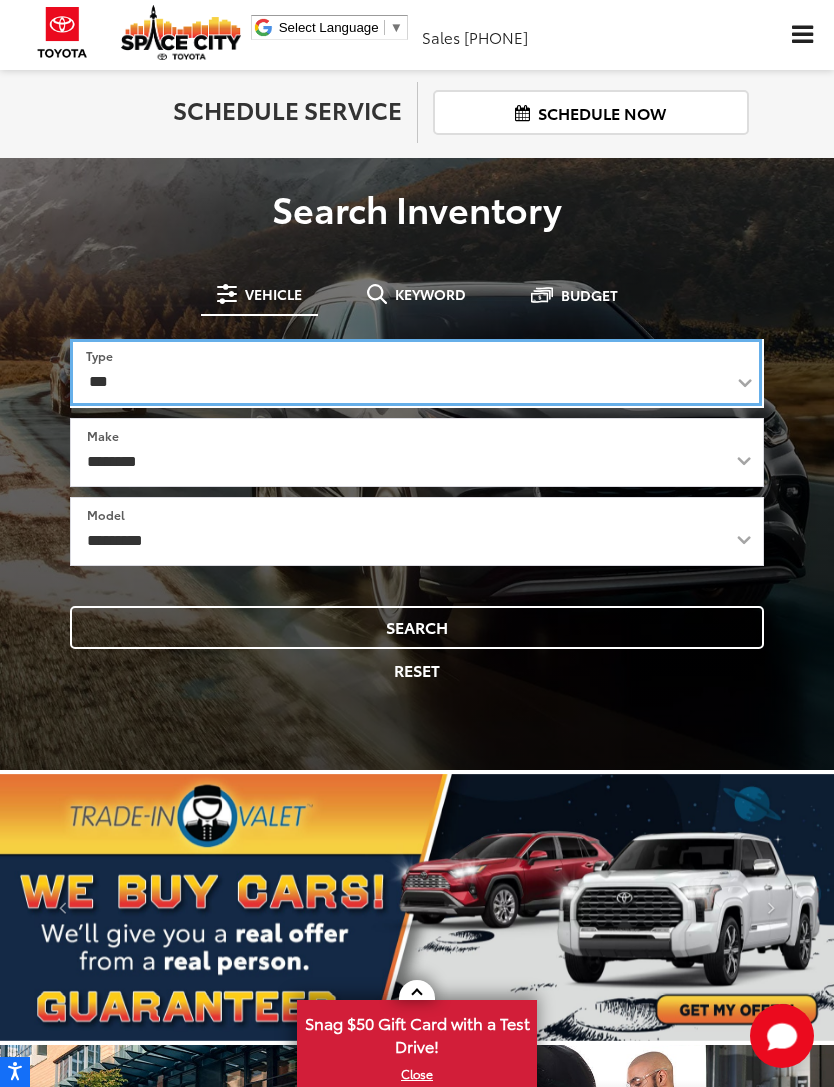 click on "***
***
****
*********" at bounding box center [416, 372] 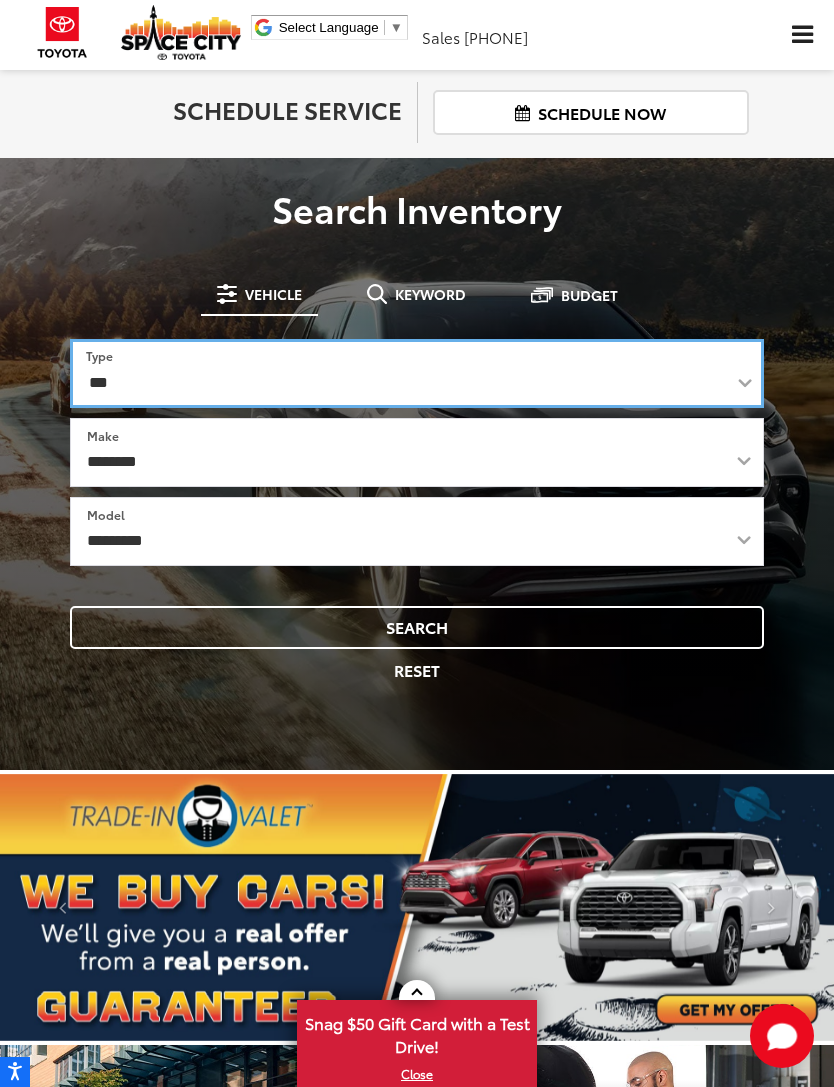 select on "******" 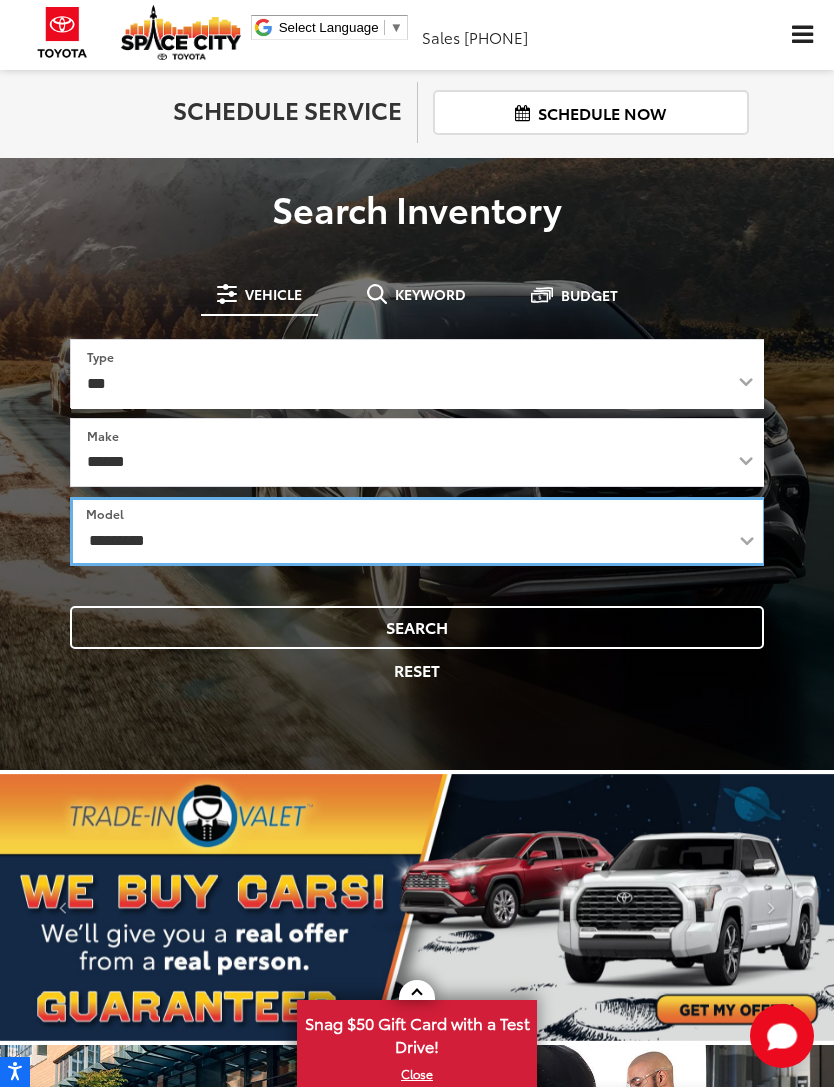 click on "**********" at bounding box center (418, 531) 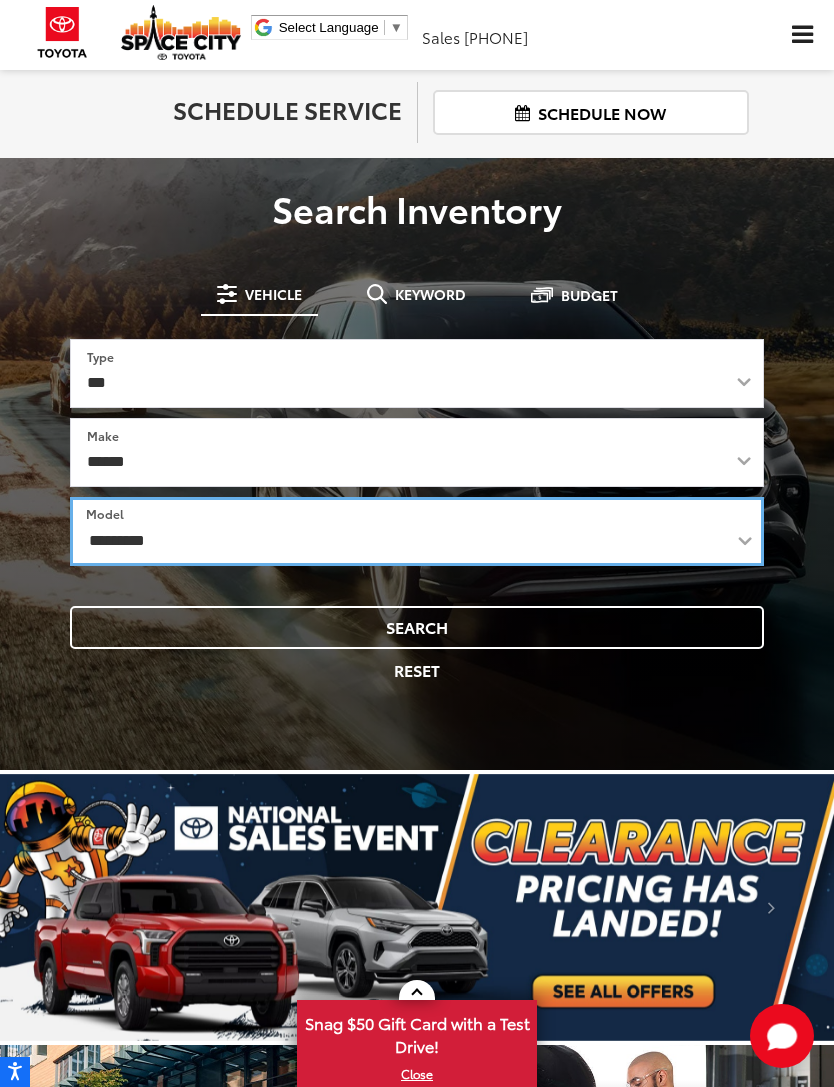 select on "*******" 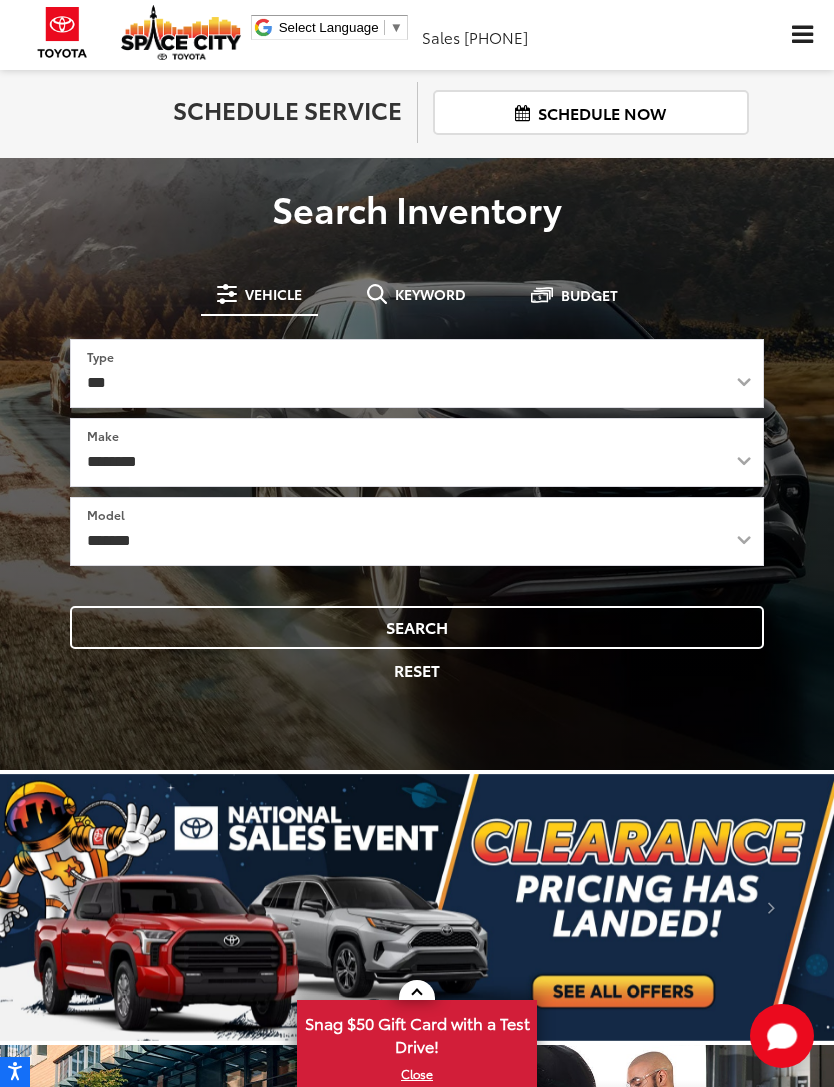 click on "Search" at bounding box center [417, 627] 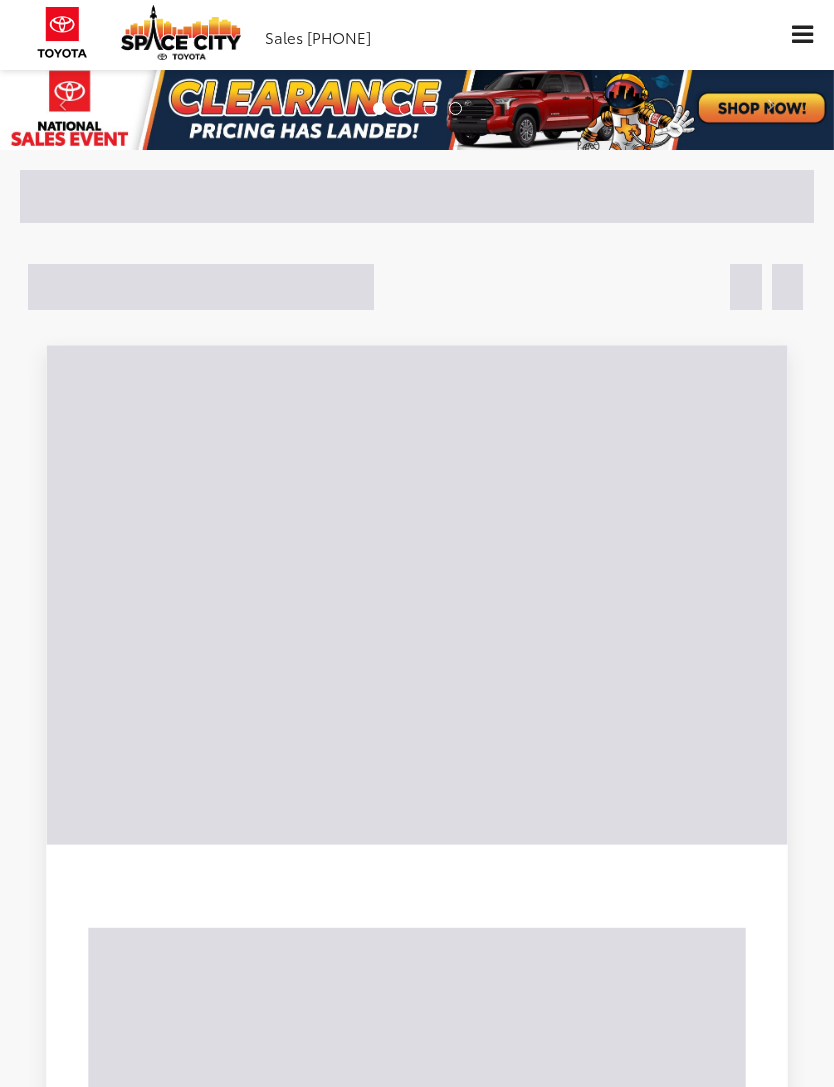 scroll, scrollTop: 0, scrollLeft: 0, axis: both 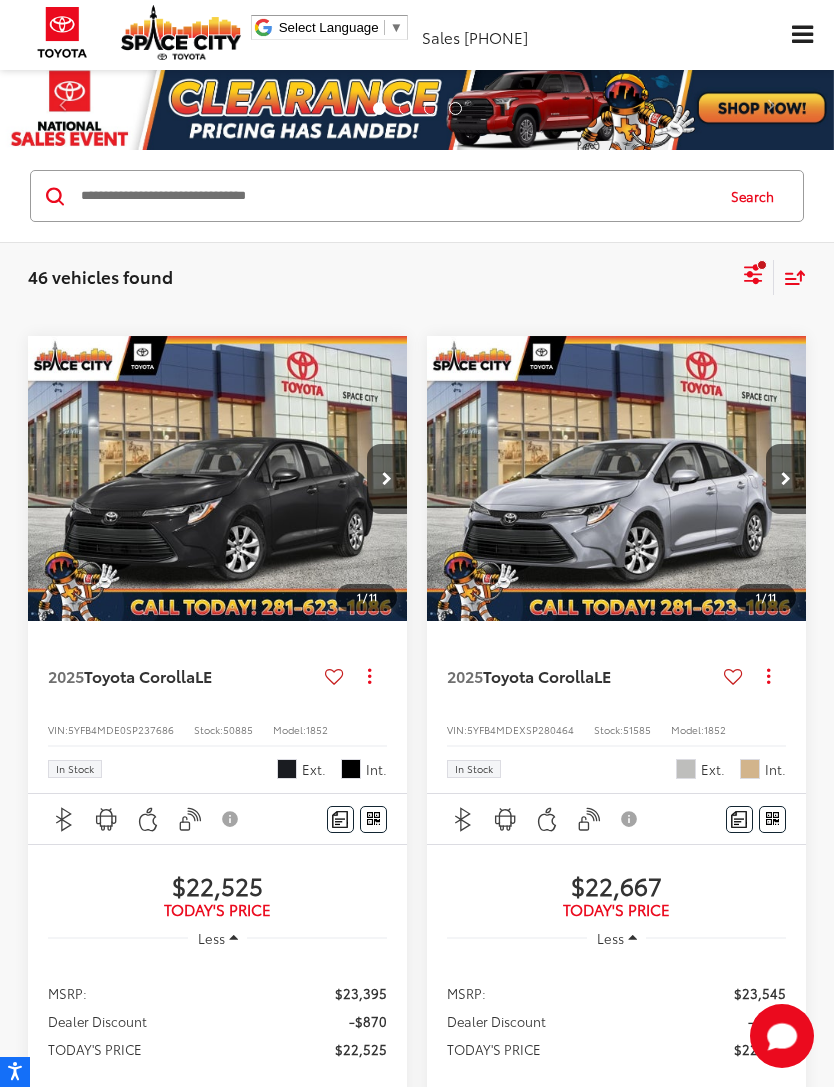 click 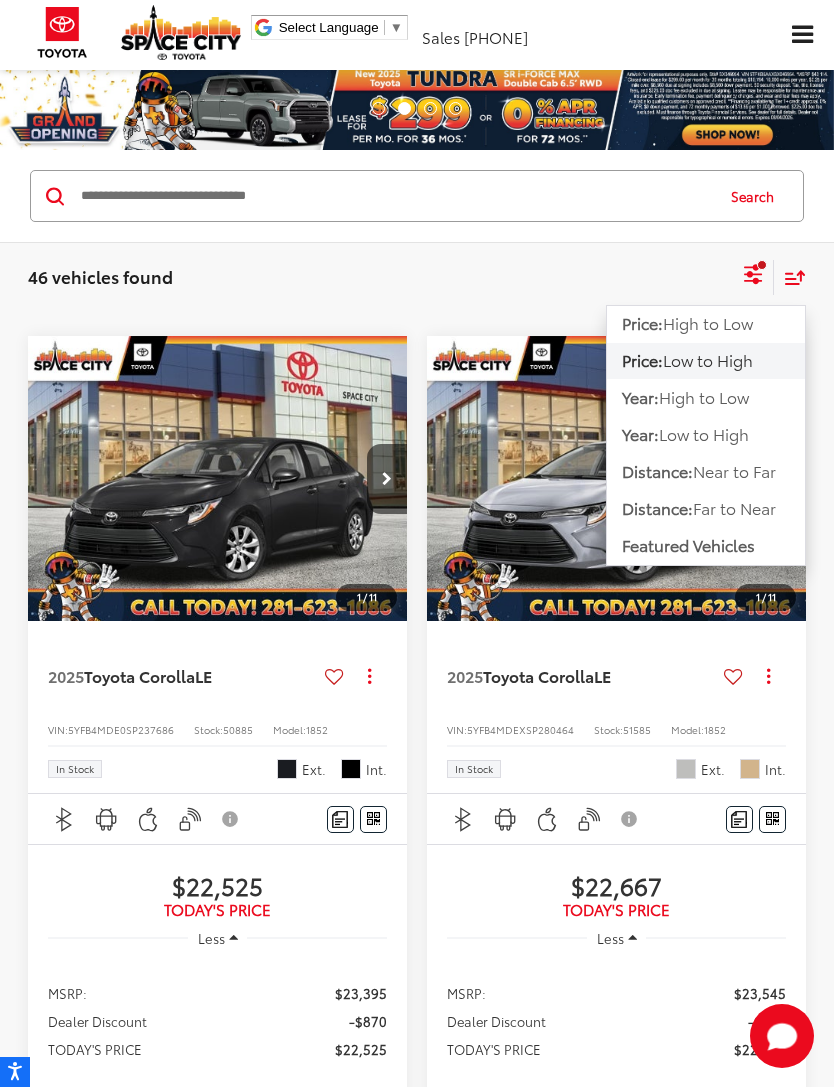 click on "Price:  High to Low" 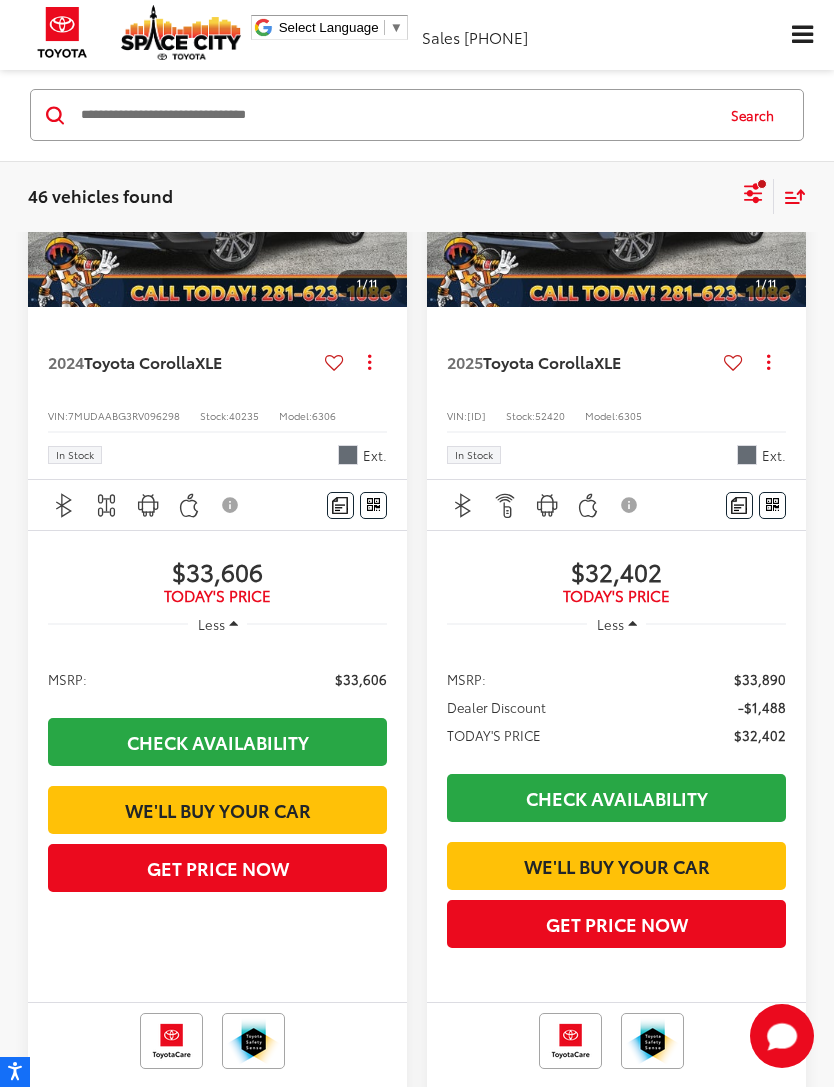 scroll, scrollTop: 0, scrollLeft: 0, axis: both 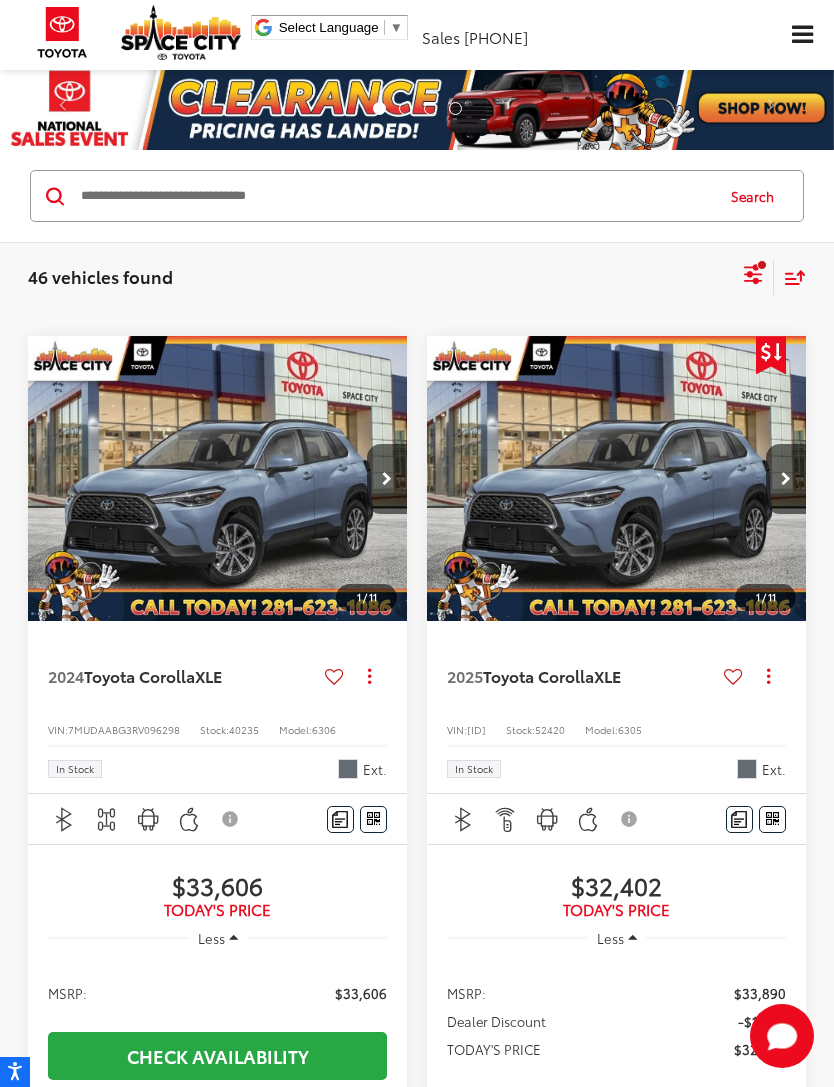 click at bounding box center (218, 479) 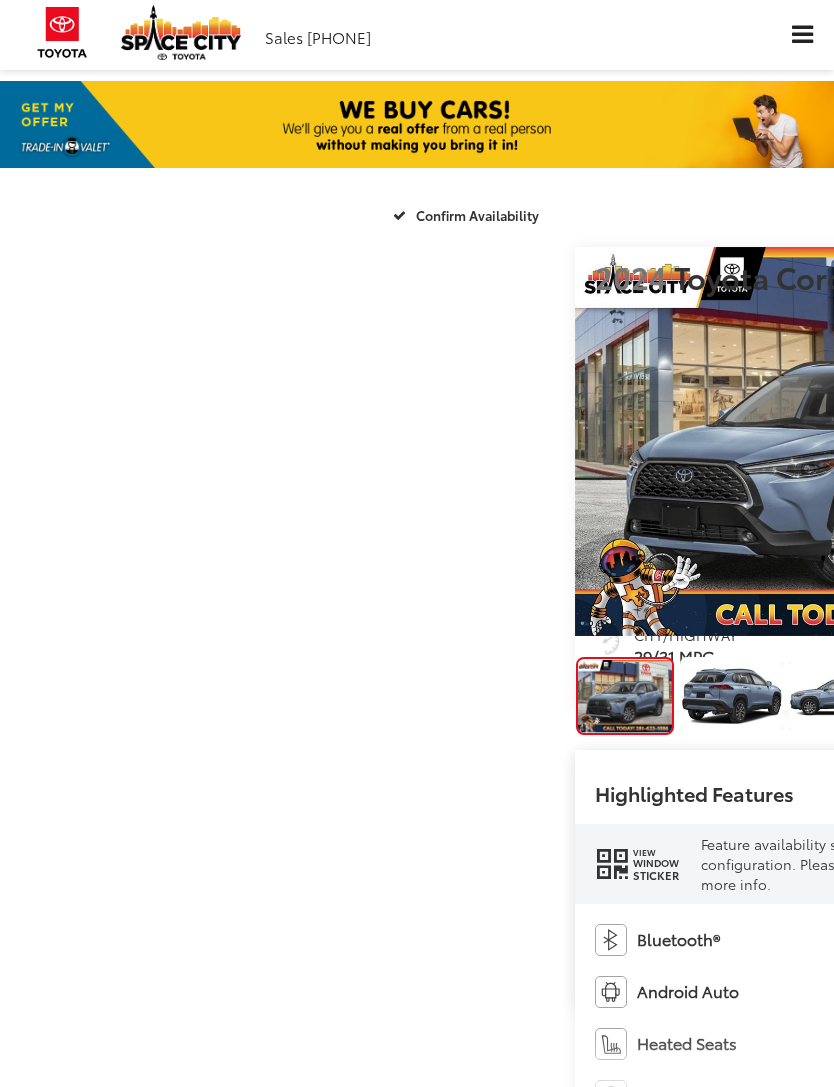 scroll, scrollTop: 0, scrollLeft: 0, axis: both 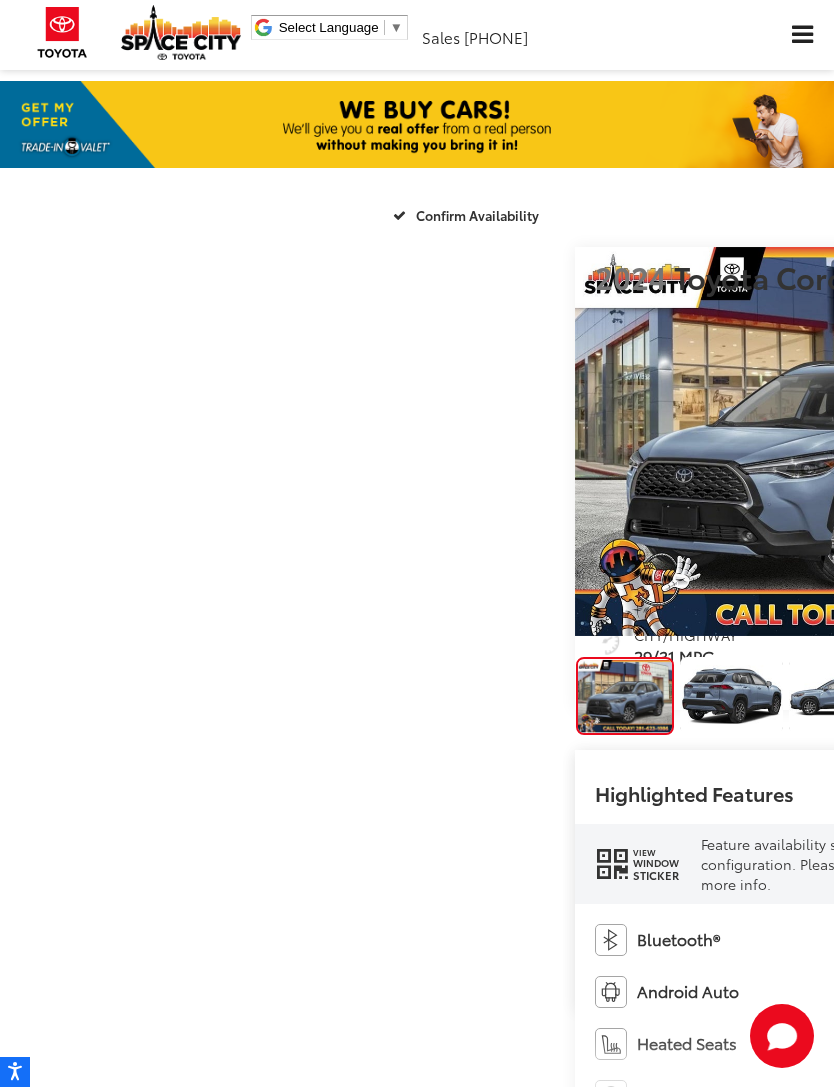 click at bounding box center (840, 696) 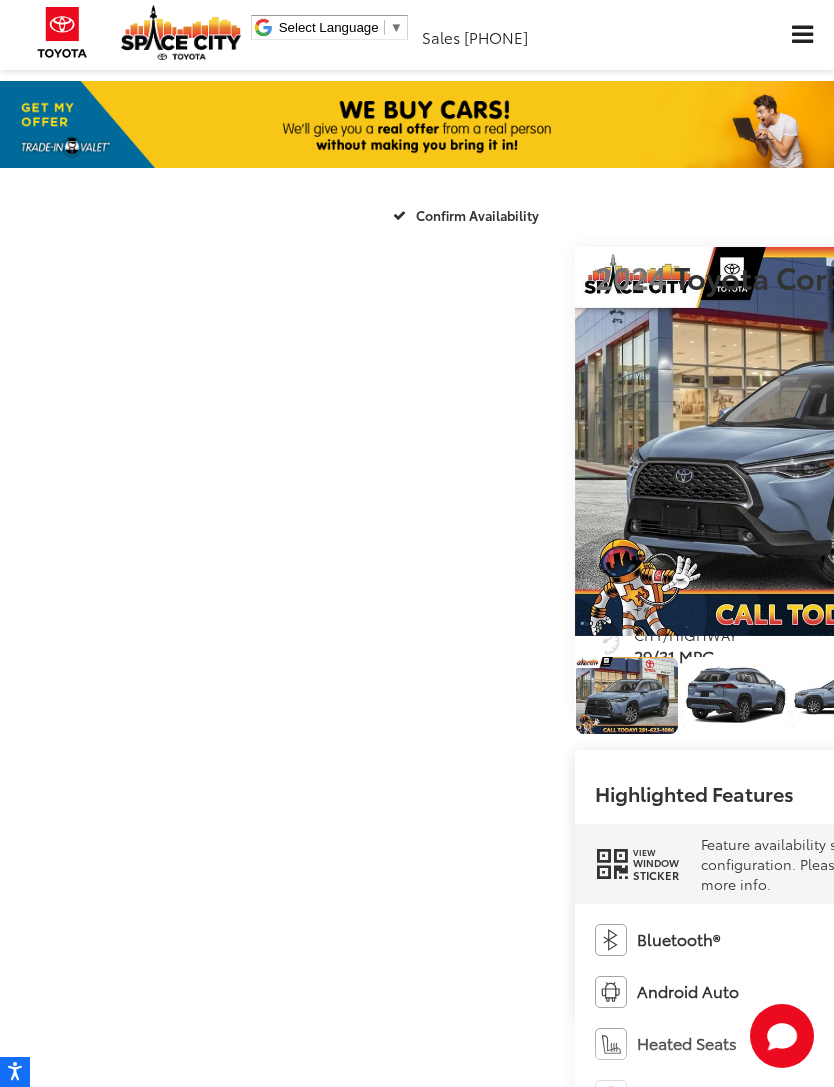 scroll, scrollTop: 0, scrollLeft: 1418, axis: horizontal 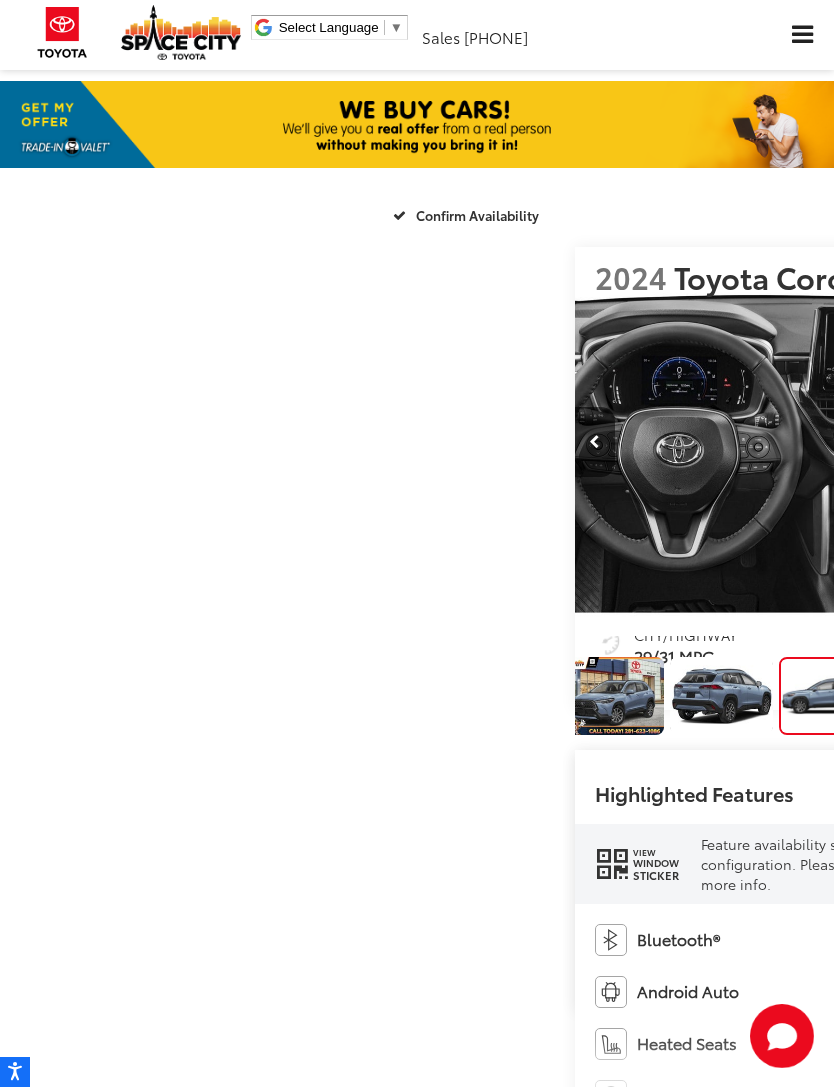 click at bounding box center [935, 696] 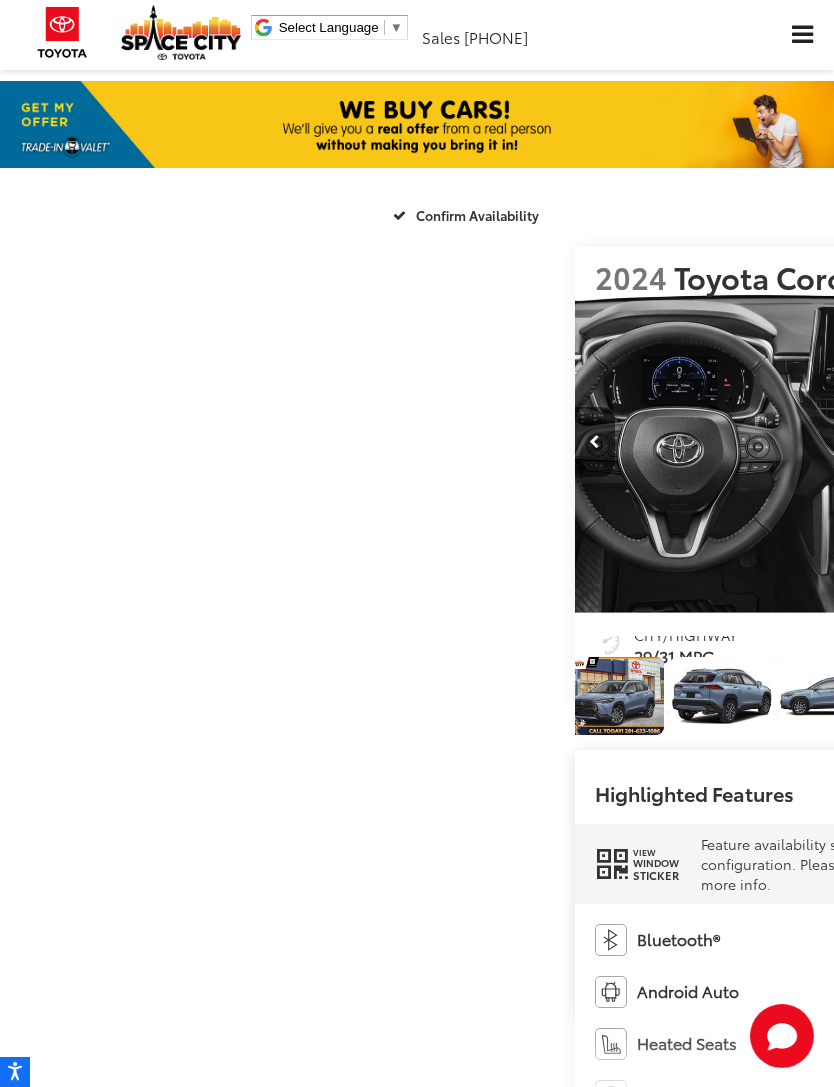scroll, scrollTop: 0, scrollLeft: 168, axis: horizontal 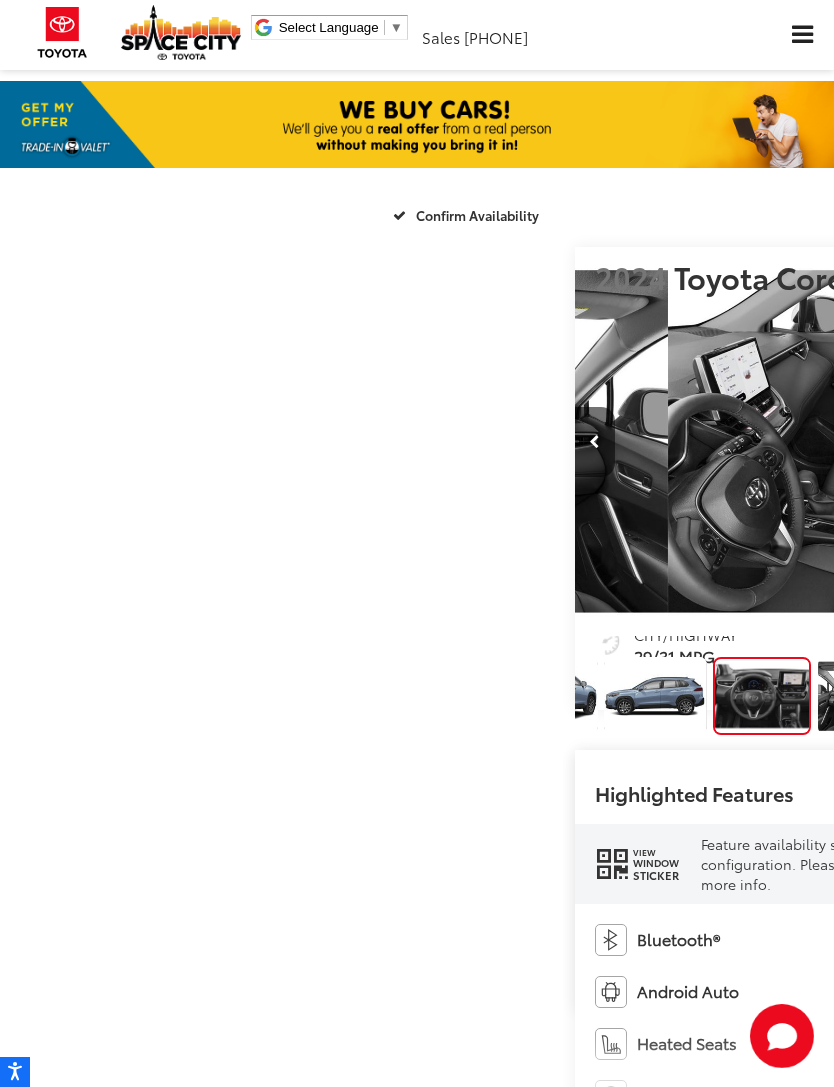 click at bounding box center [1074, 442] 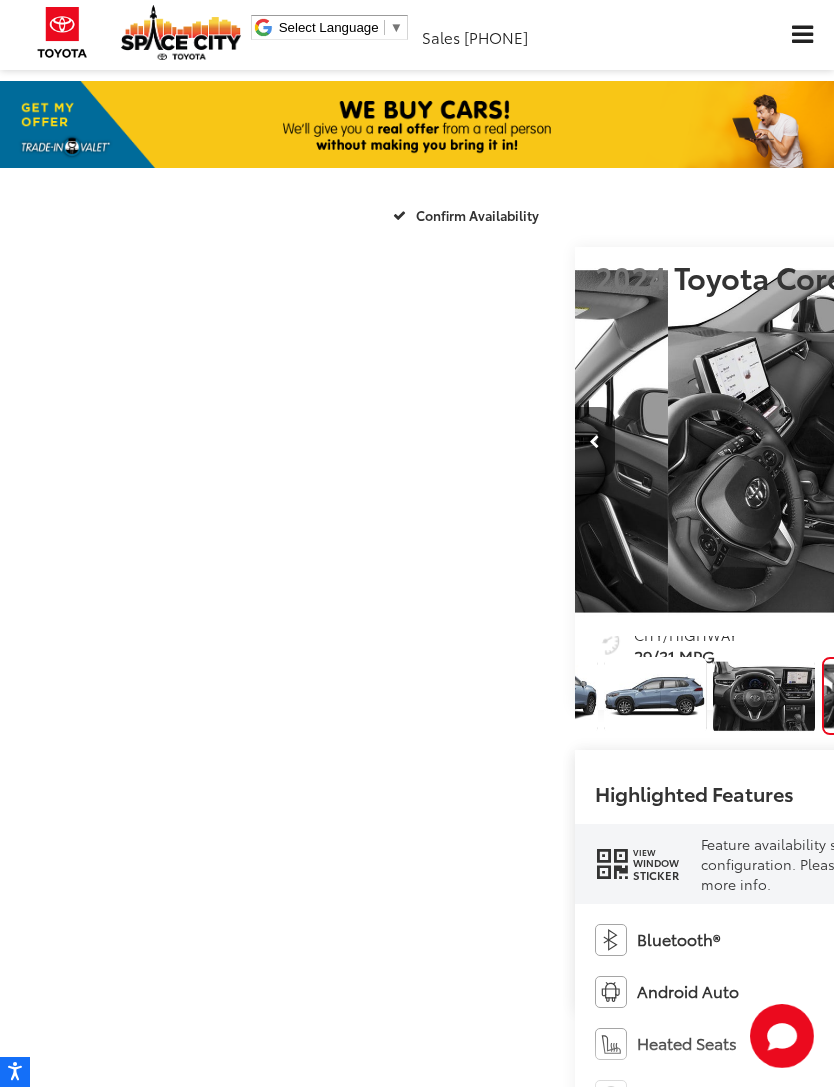 scroll, scrollTop: 0, scrollLeft: 3180, axis: horizontal 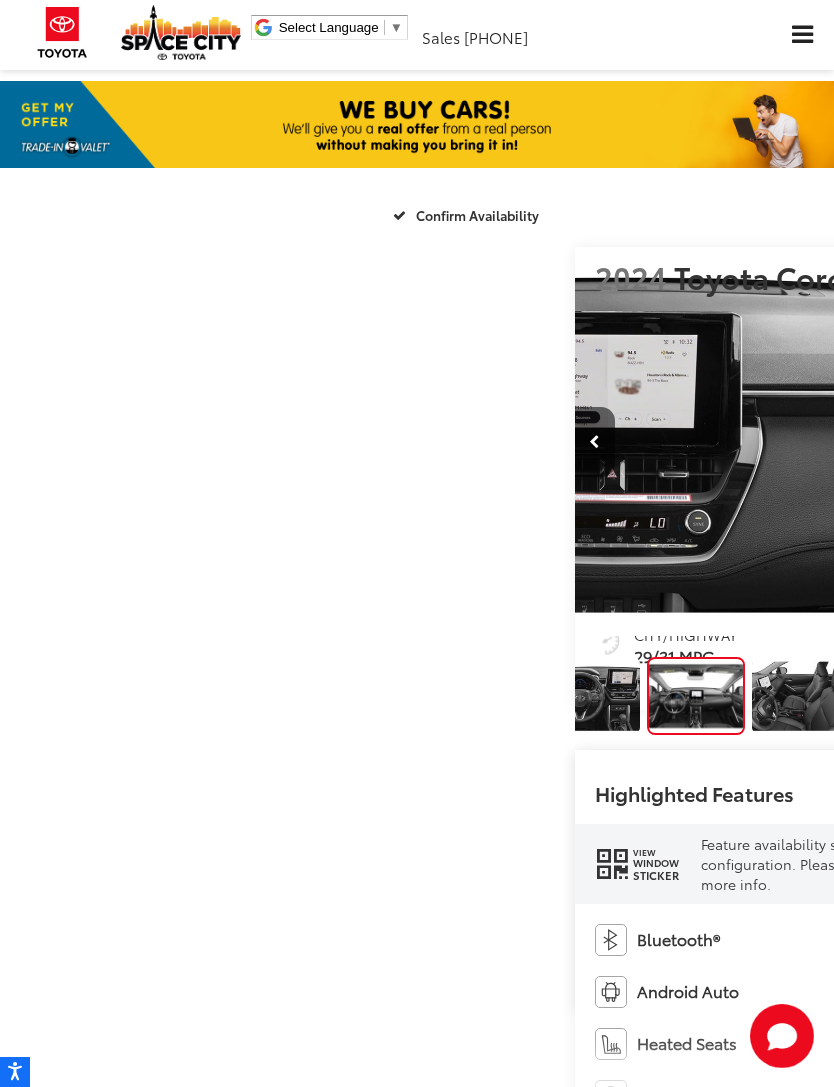 click at bounding box center (1074, 442) 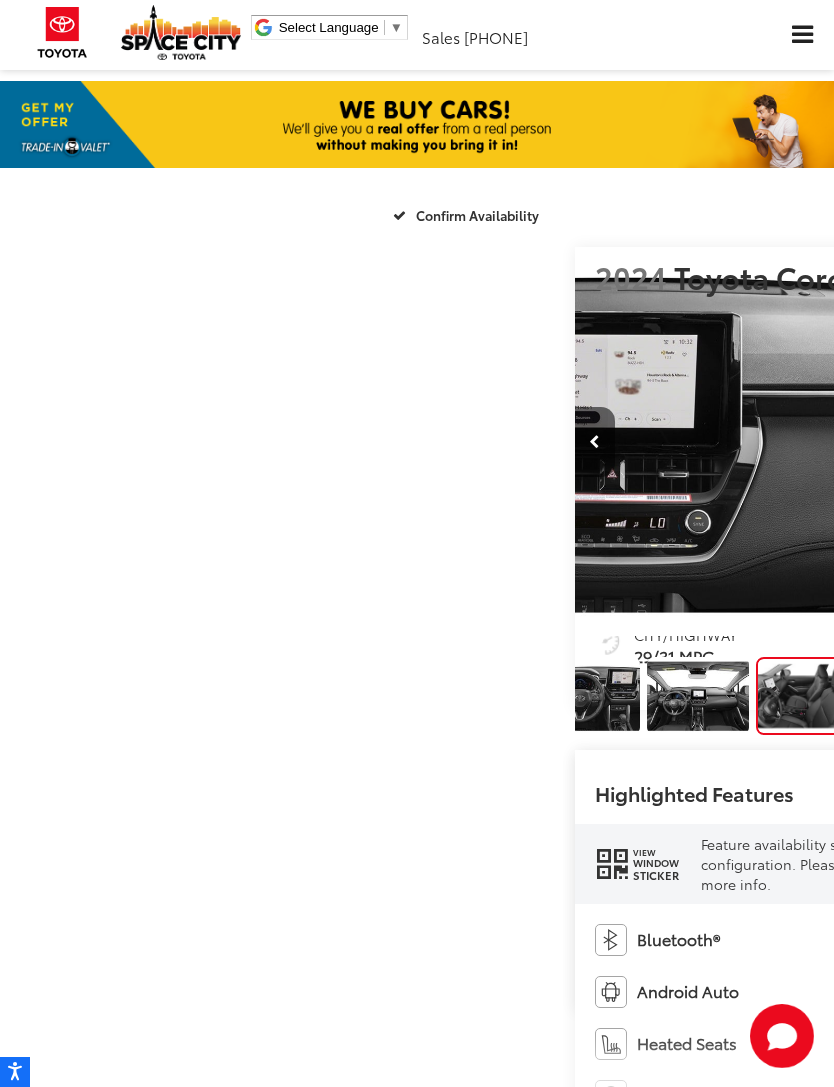 scroll, scrollTop: 0, scrollLeft: 4034, axis: horizontal 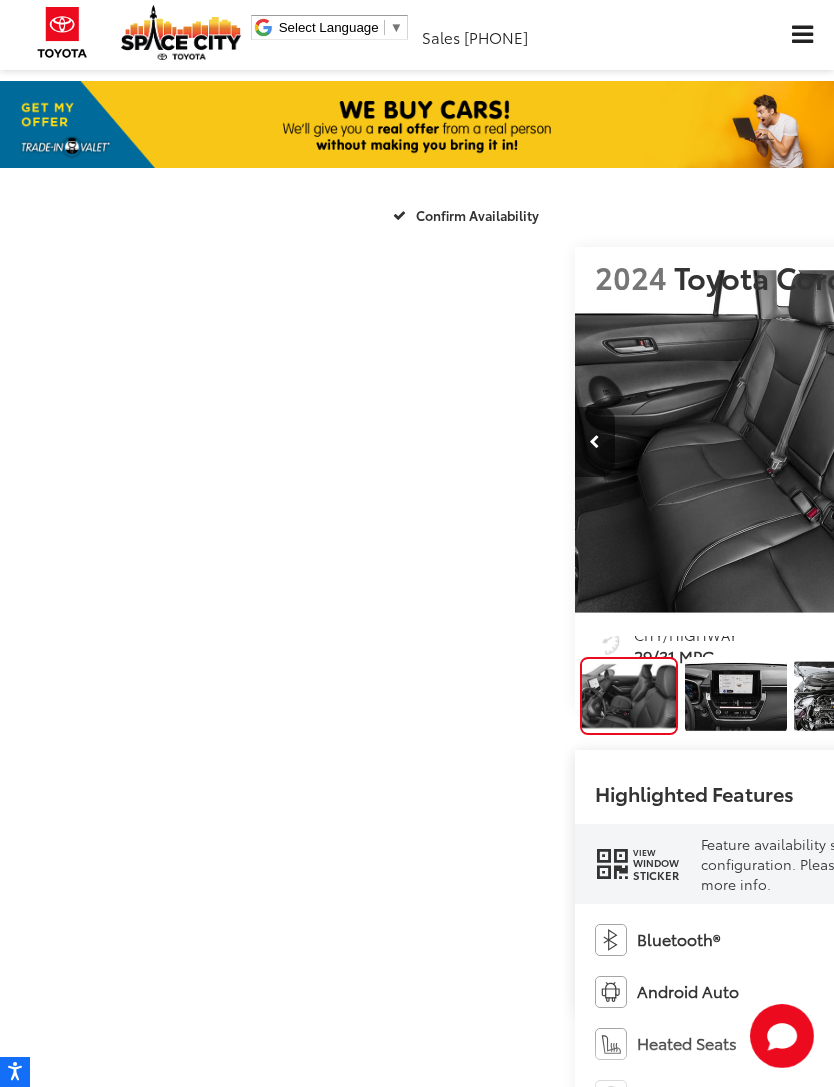 click at bounding box center [1074, 442] 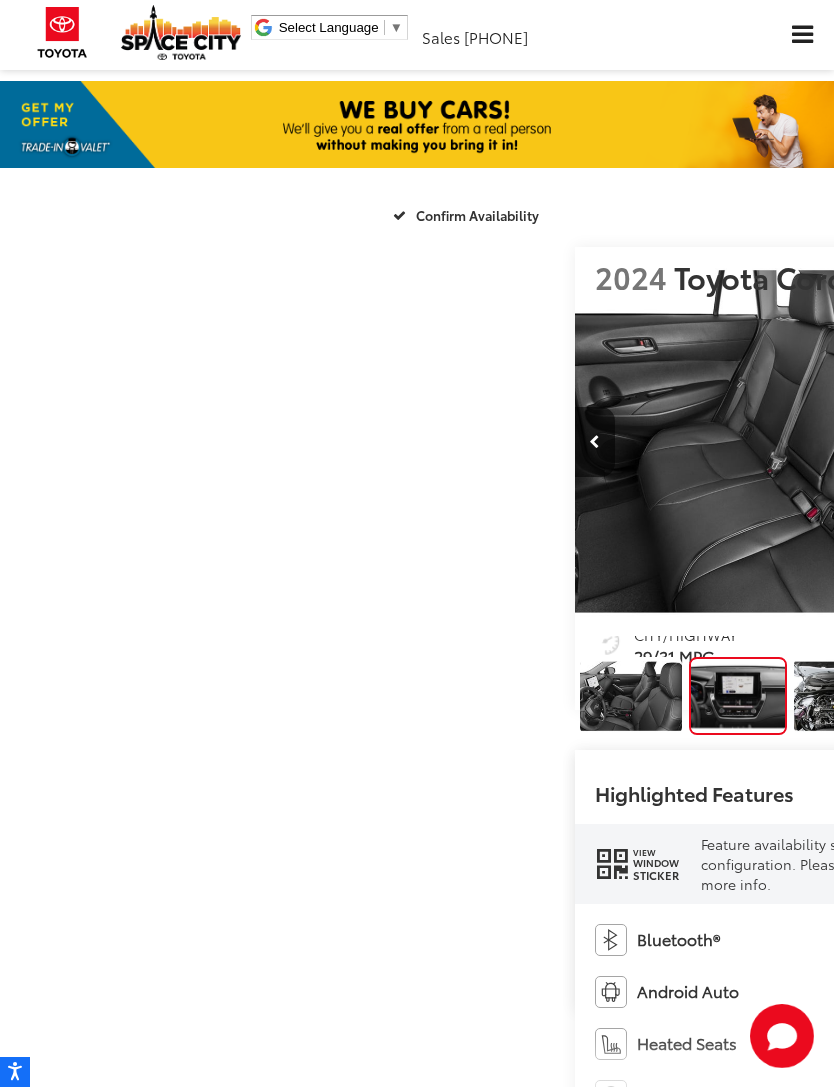 scroll, scrollTop: 0, scrollLeft: 4909, axis: horizontal 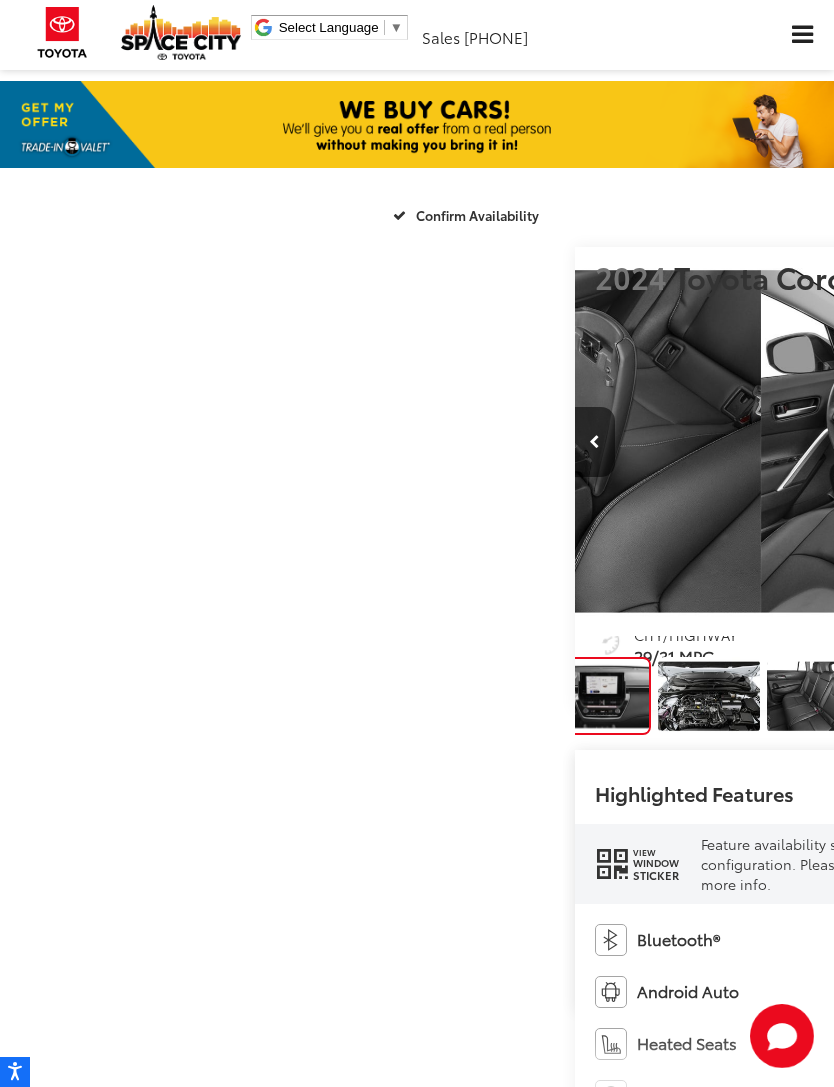 click at bounding box center [595, 442] 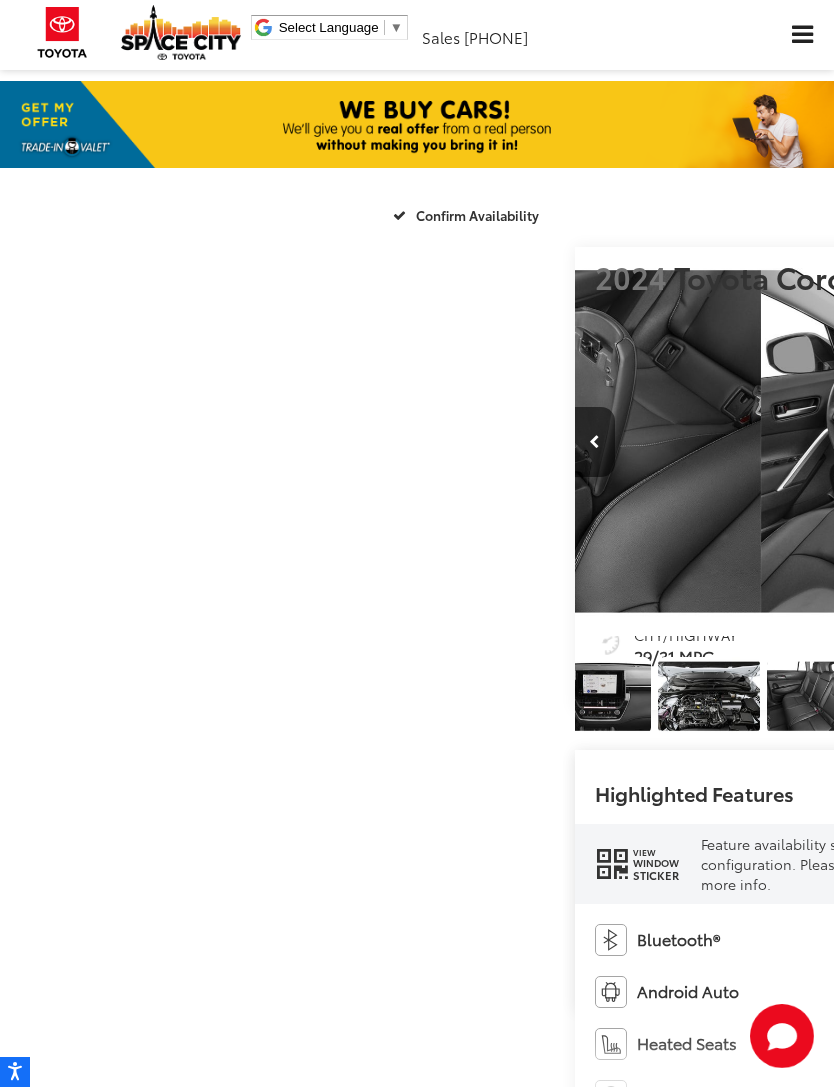scroll, scrollTop: 0, scrollLeft: 4362, axis: horizontal 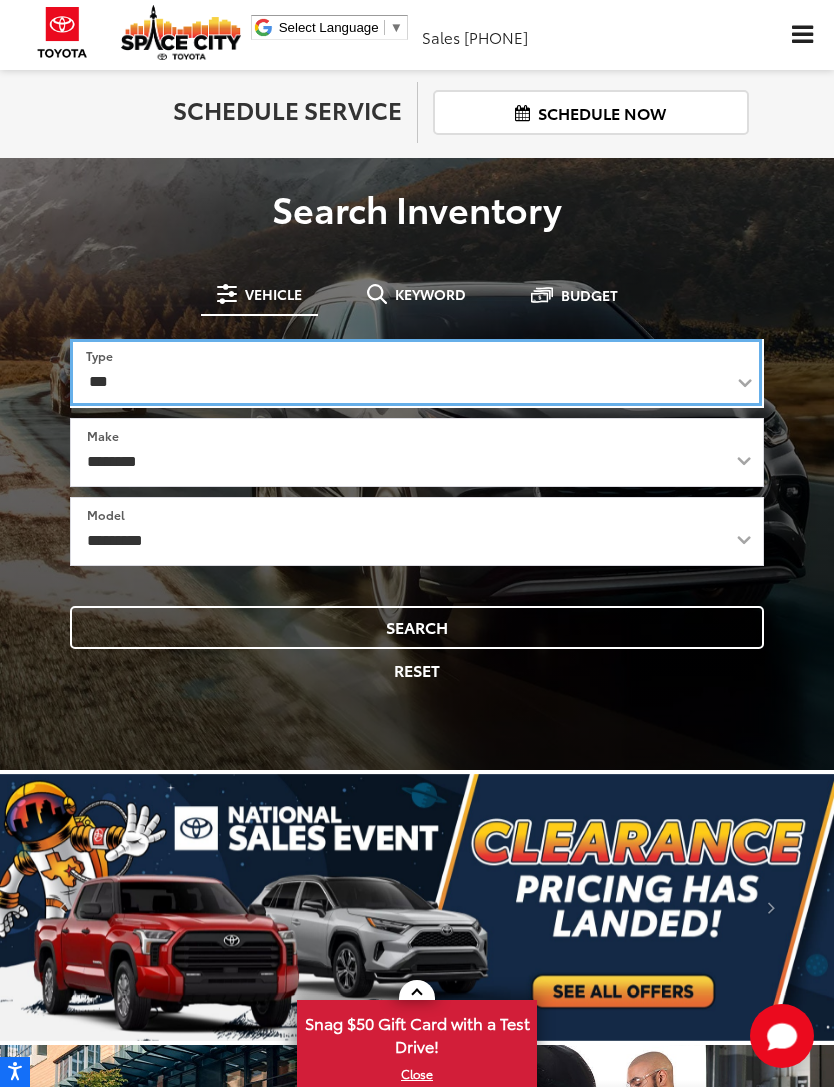 click on "***
***
****
*********" at bounding box center (416, 372) 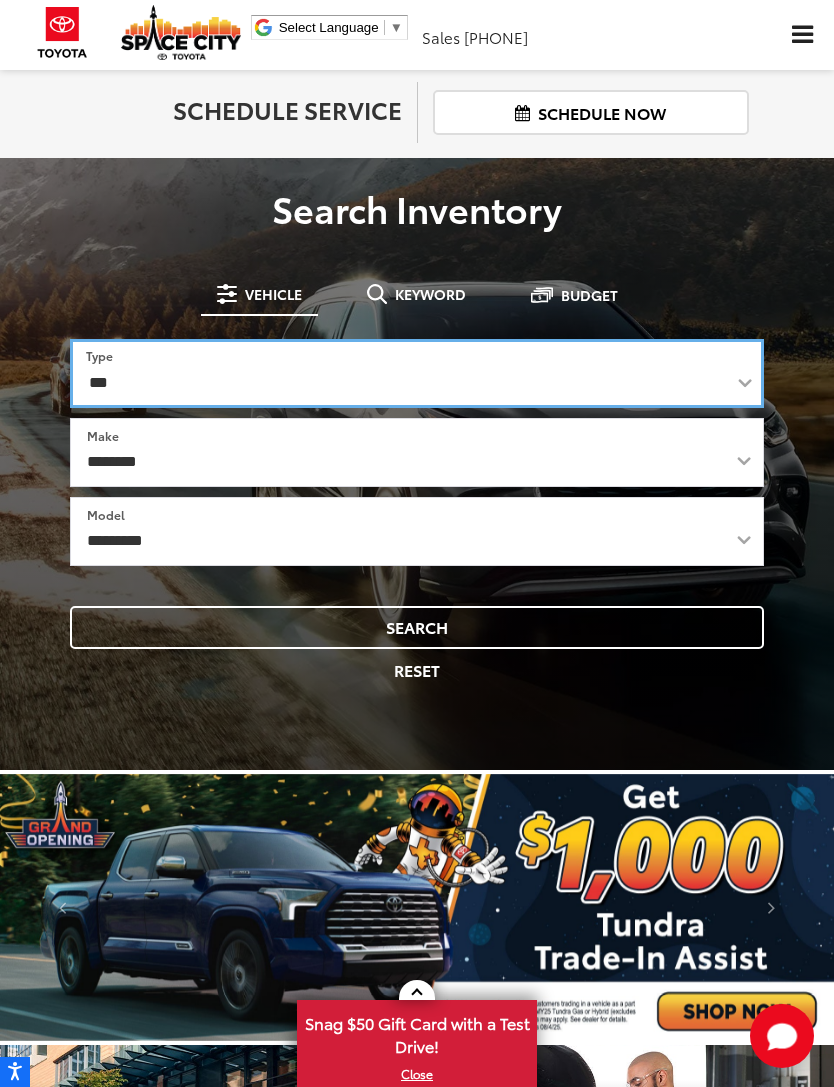 select on "********" 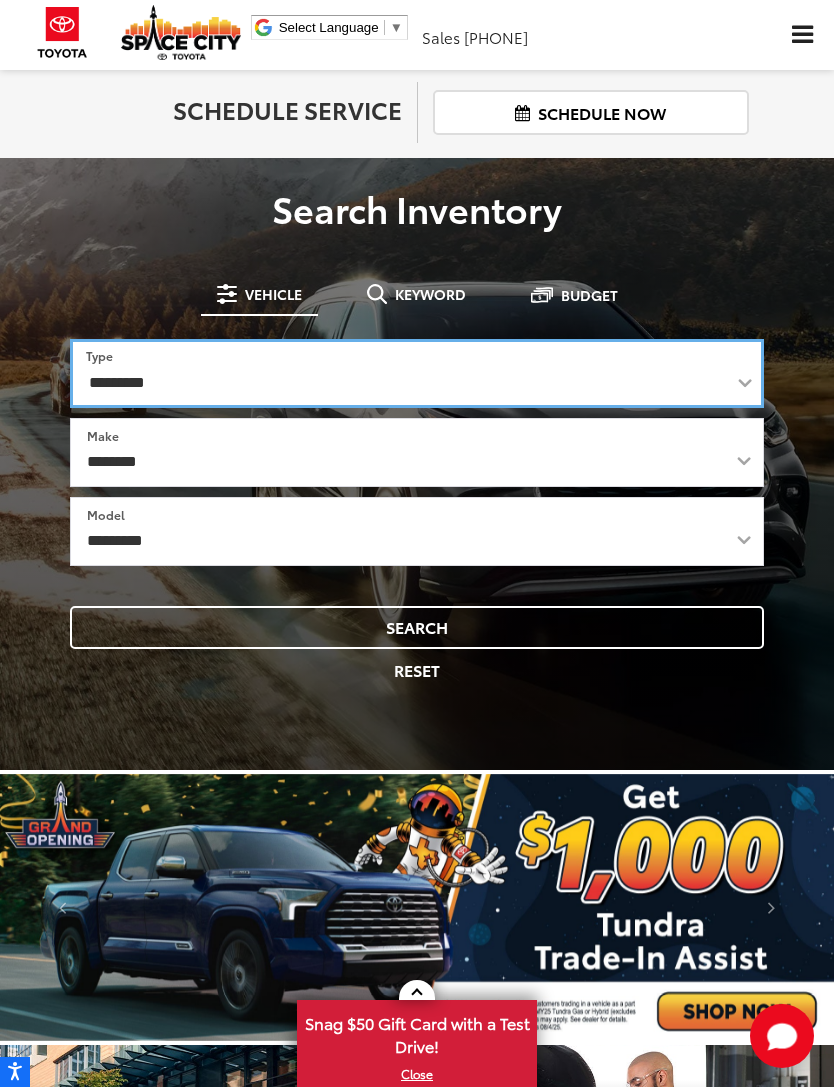 select on "******" 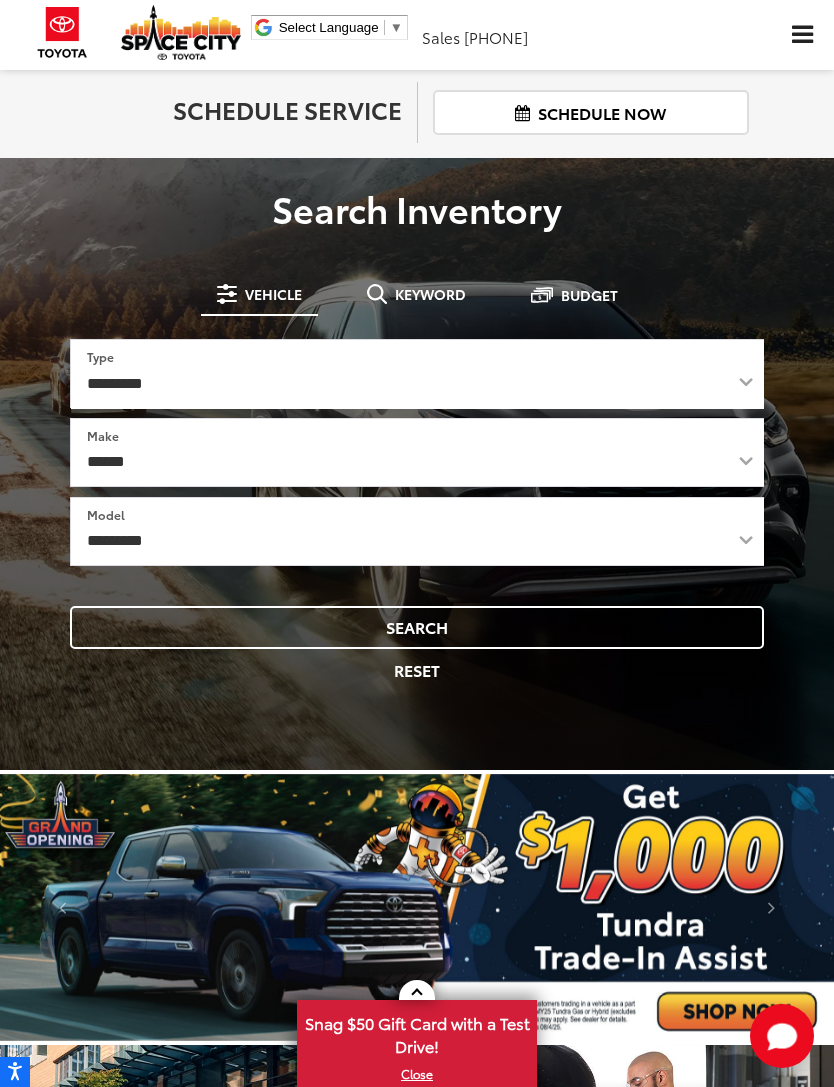 click on "Search" at bounding box center [417, 627] 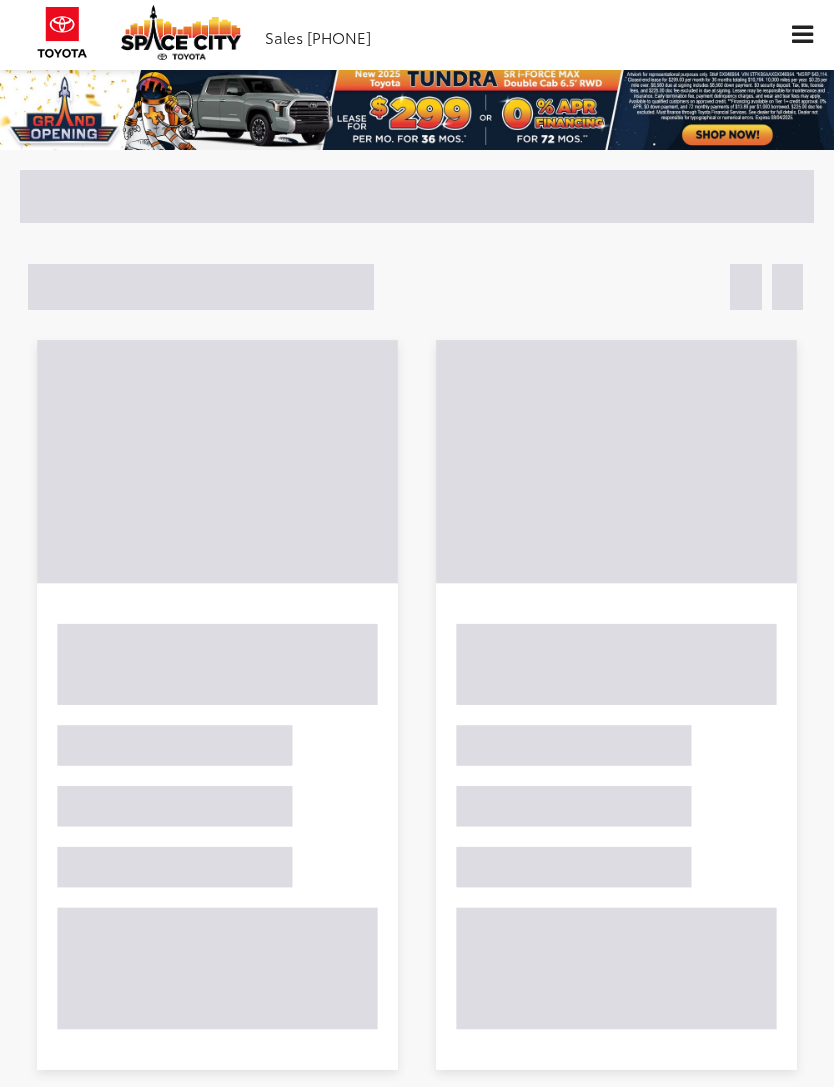 scroll, scrollTop: 0, scrollLeft: 0, axis: both 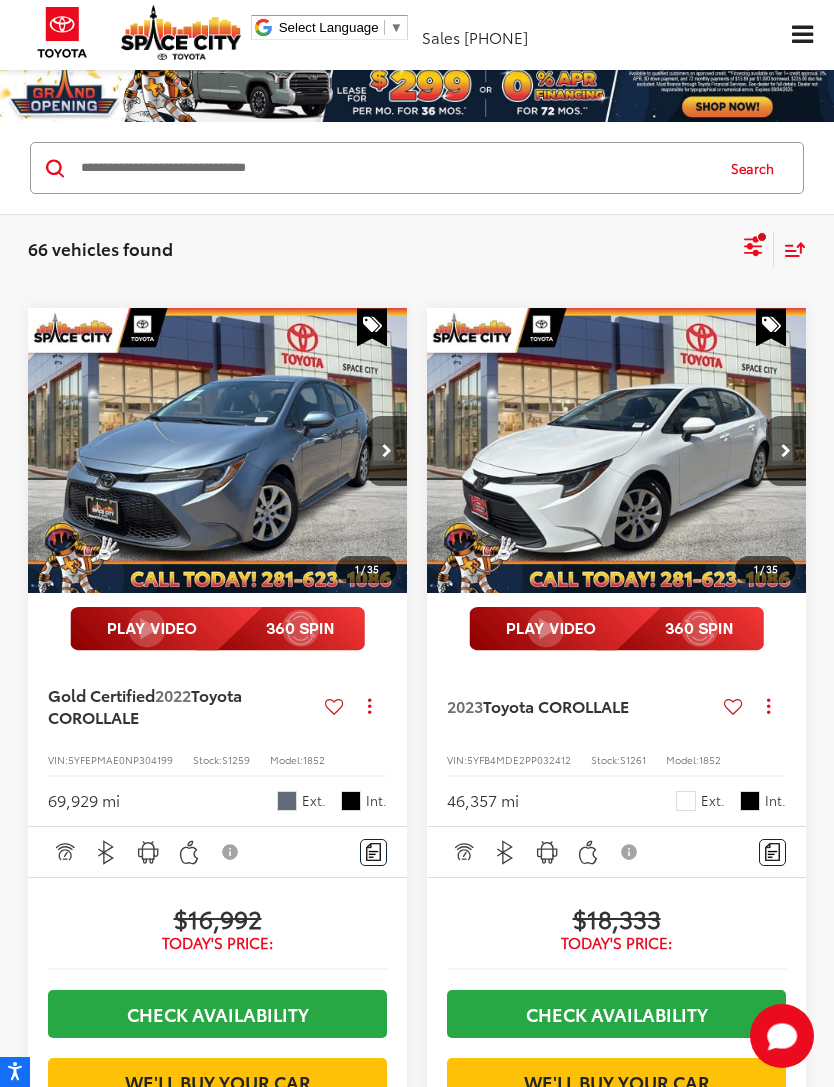 click at bounding box center [786, 451] 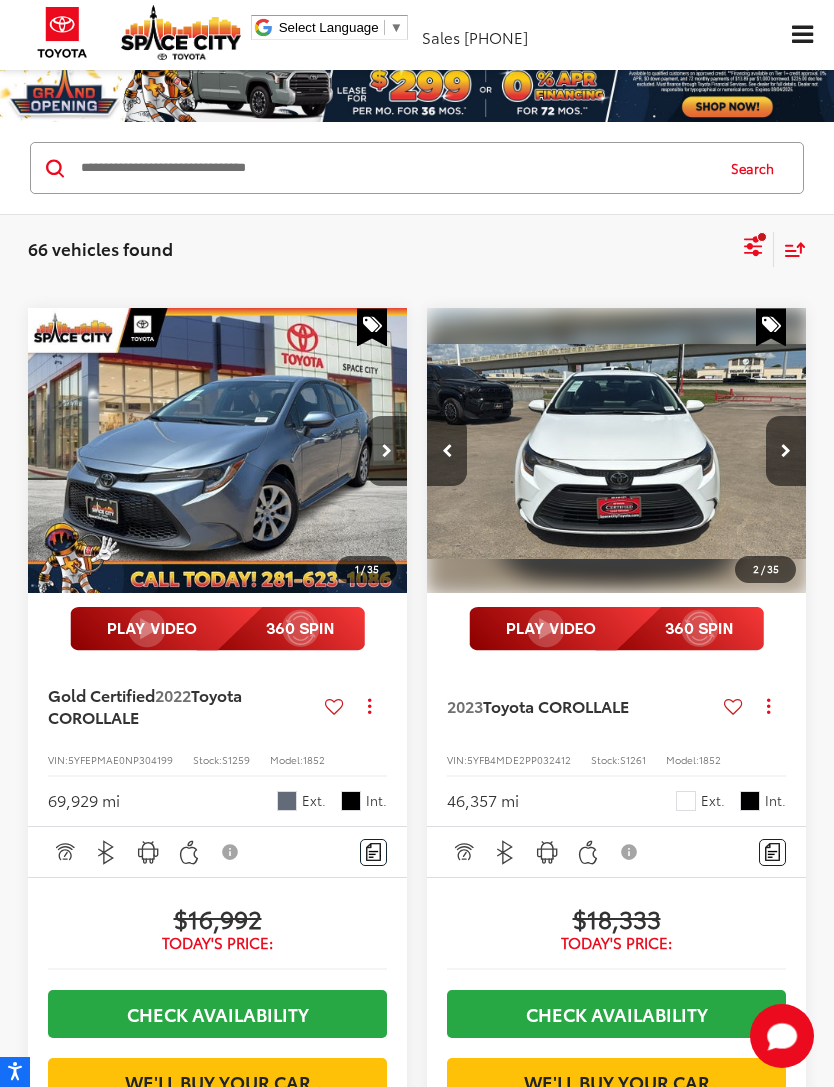 click at bounding box center (786, 451) 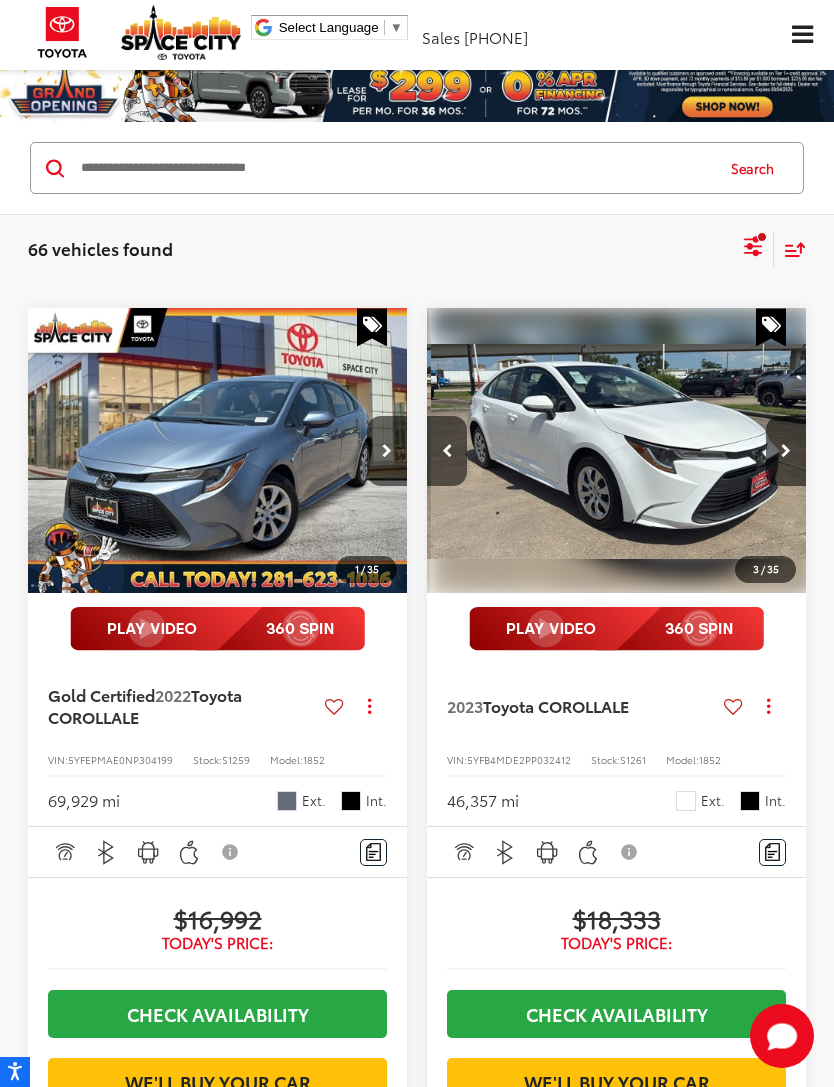 click at bounding box center [786, 451] 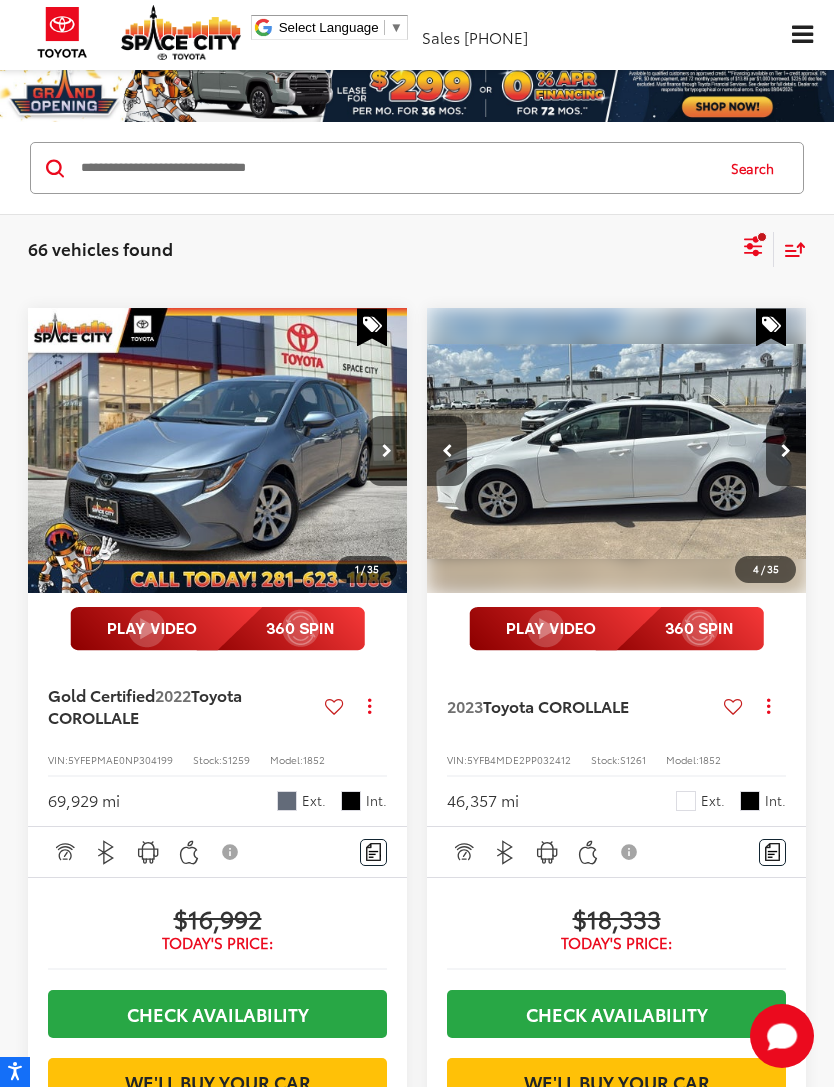 click at bounding box center (786, 451) 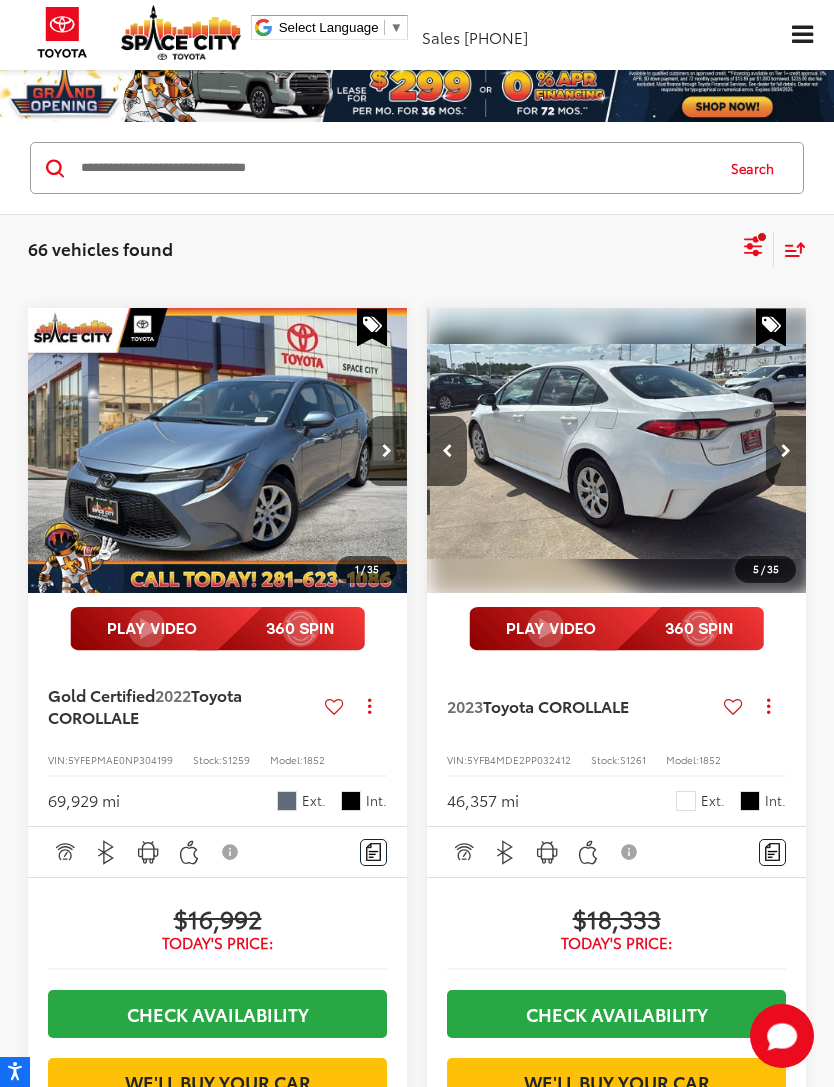 click at bounding box center (786, 451) 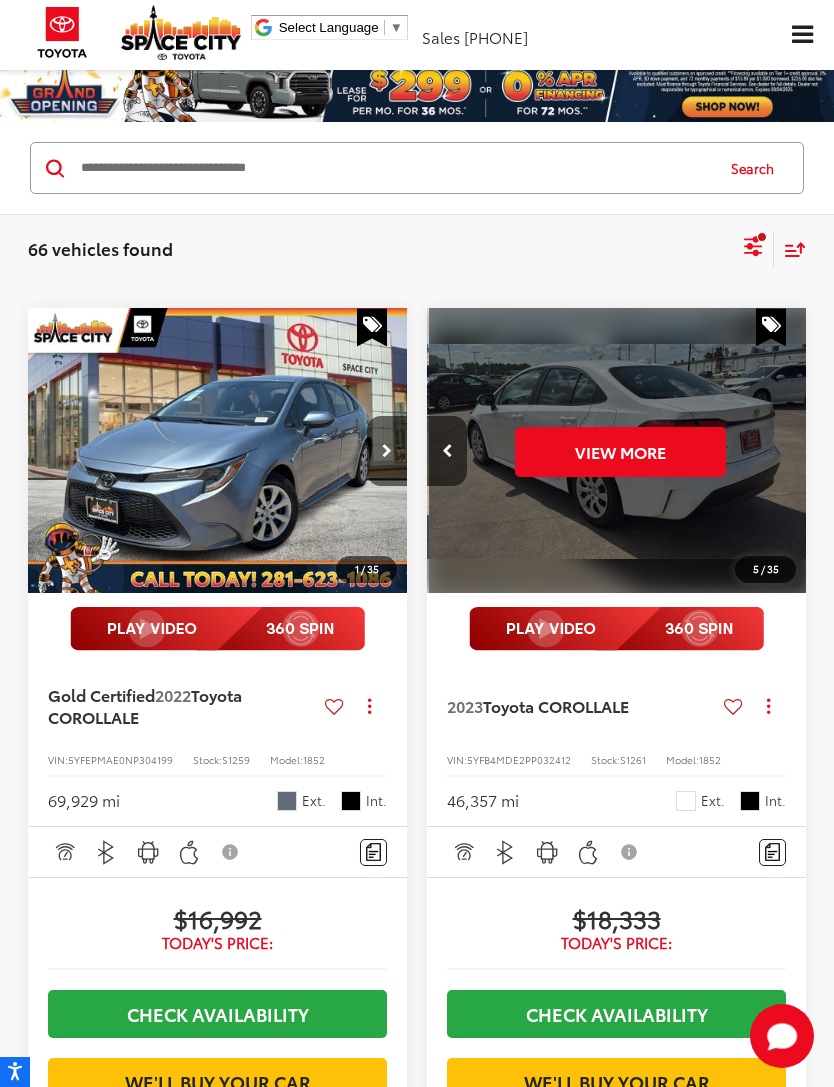 scroll, scrollTop: 0, scrollLeft: 1910, axis: horizontal 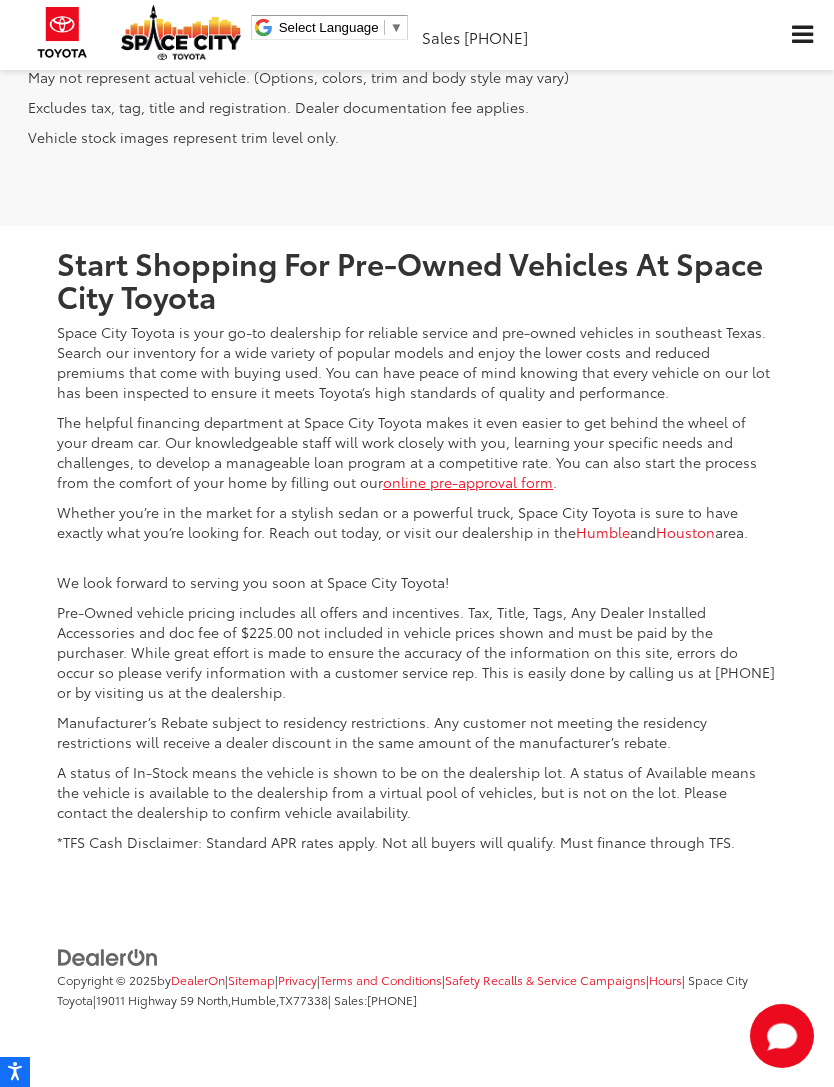 click 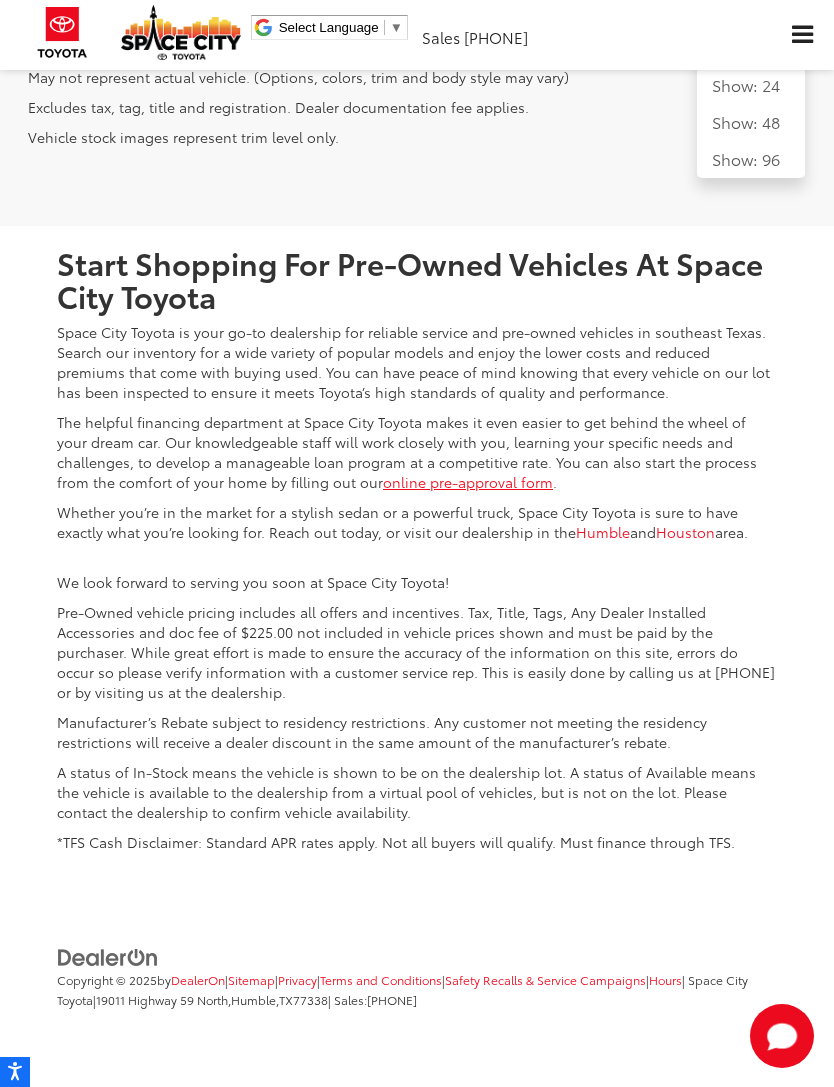 click on "Show: 96" 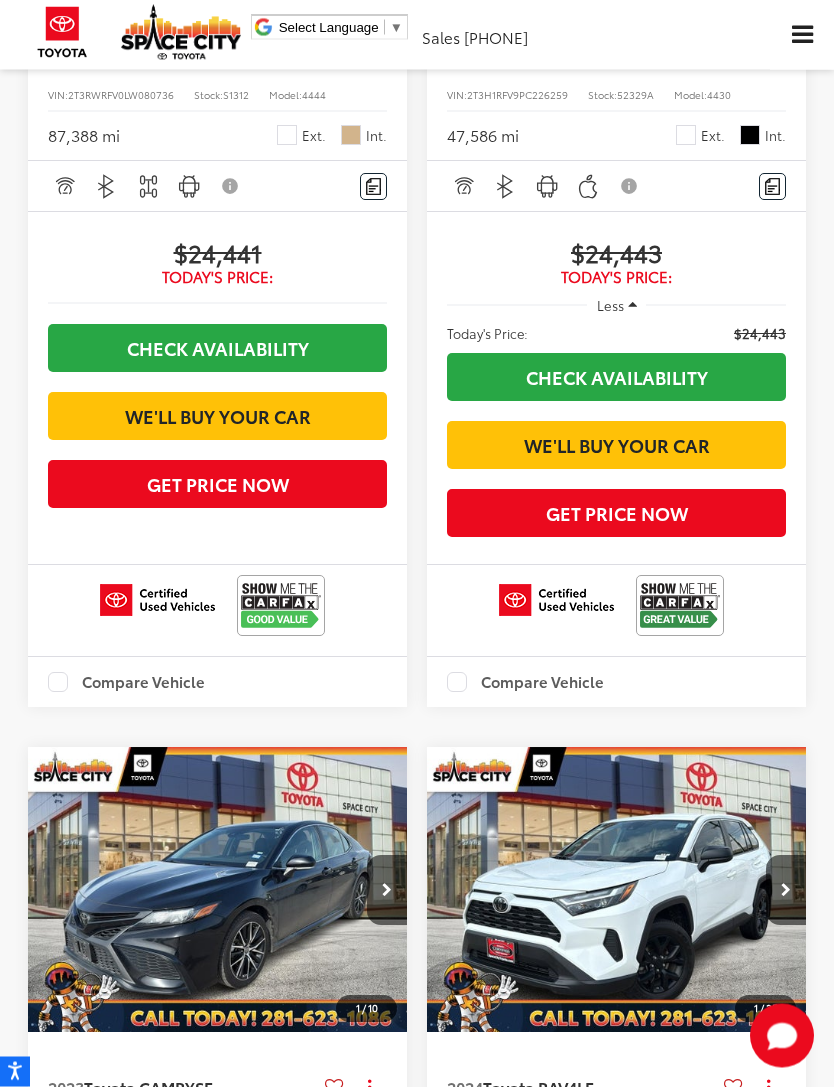 scroll, scrollTop: 11436, scrollLeft: 0, axis: vertical 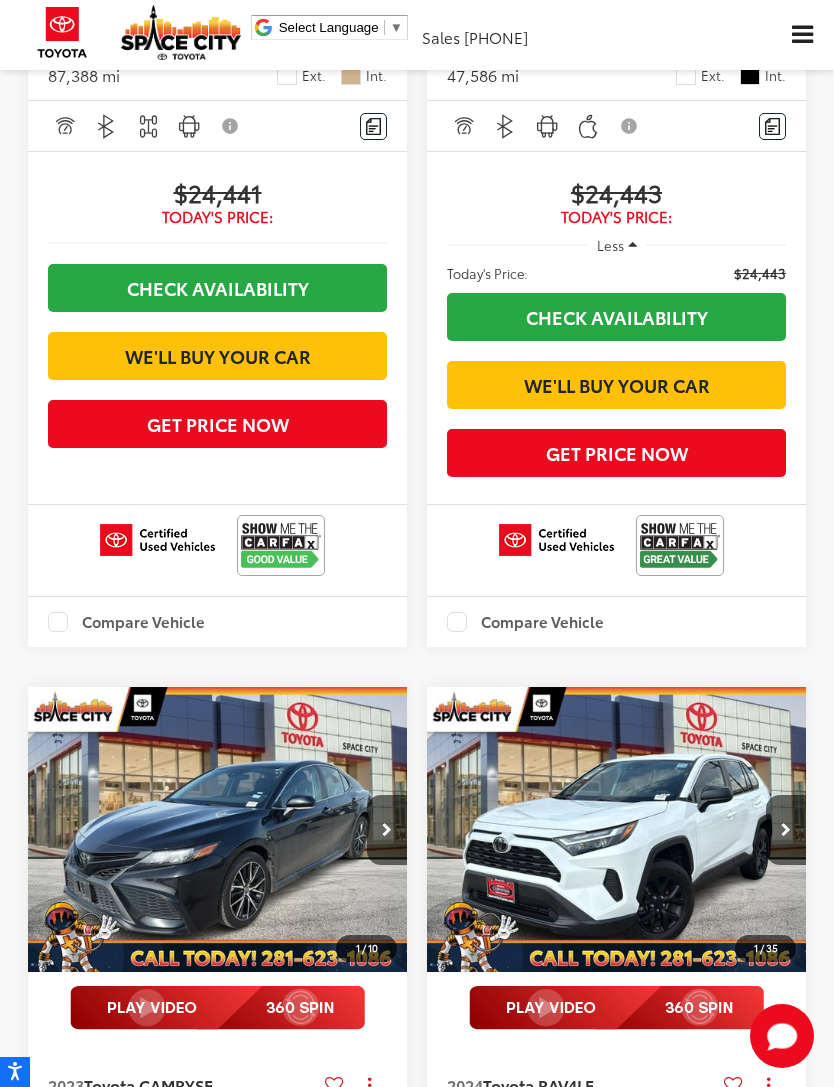 click at bounding box center (786, -275) 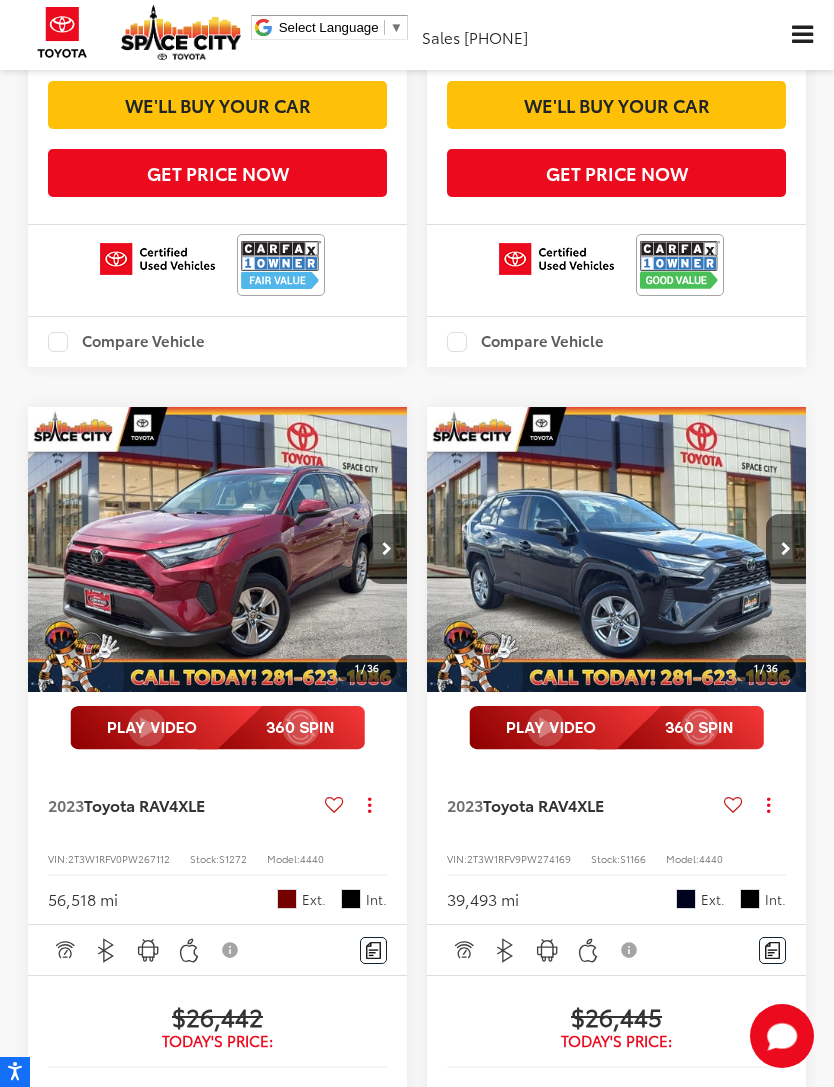 scroll, scrollTop: 13900, scrollLeft: 0, axis: vertical 